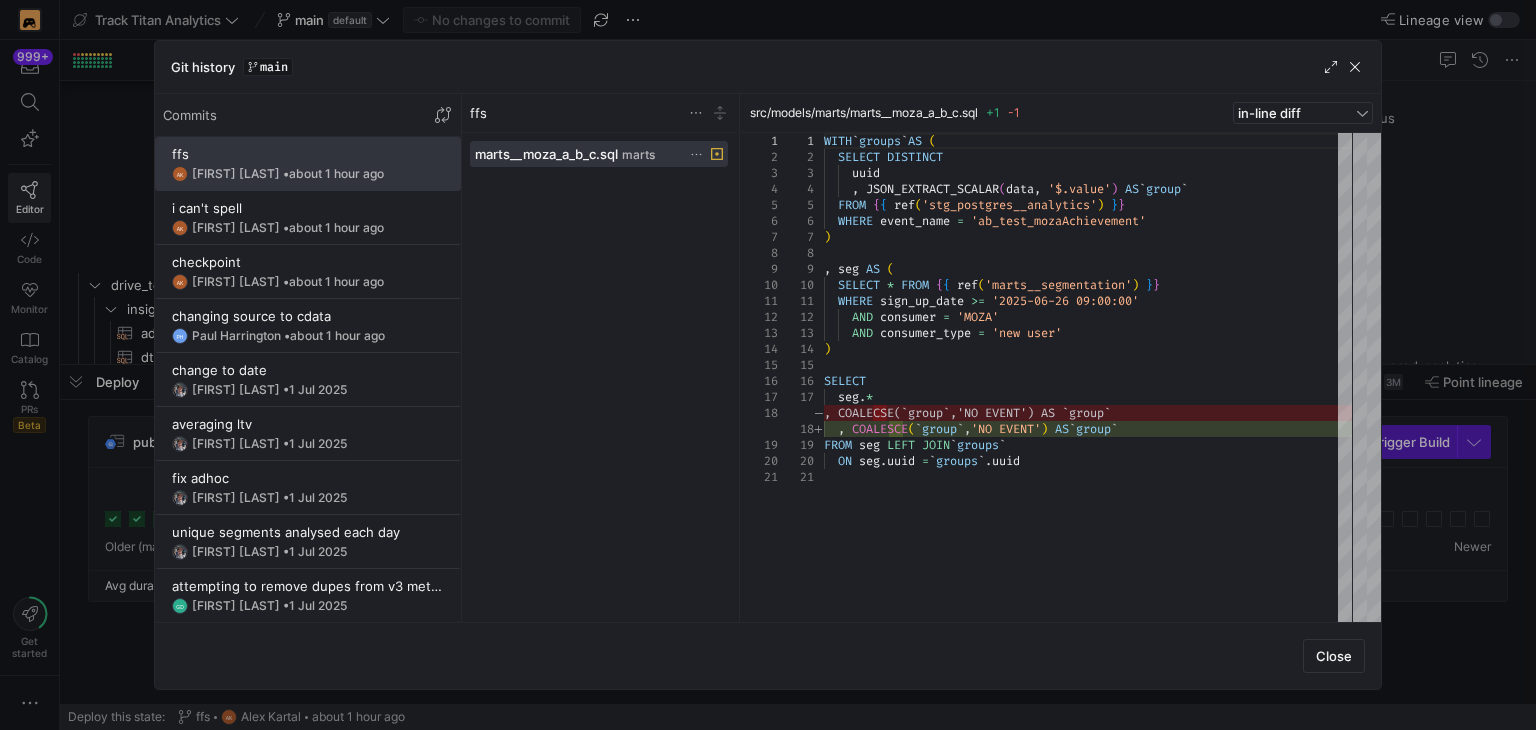 scroll, scrollTop: 0, scrollLeft: 0, axis: both 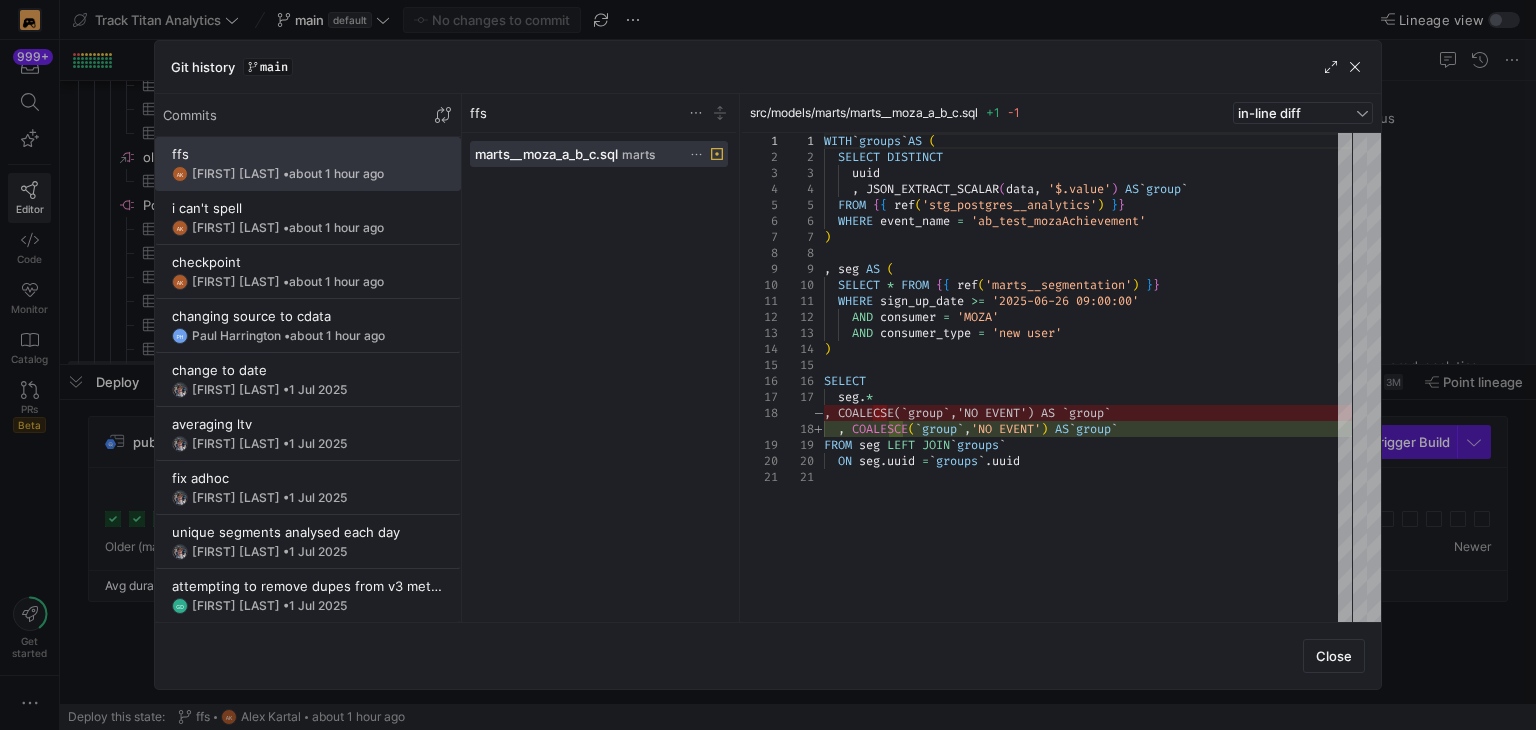 click at bounding box center (768, 365) 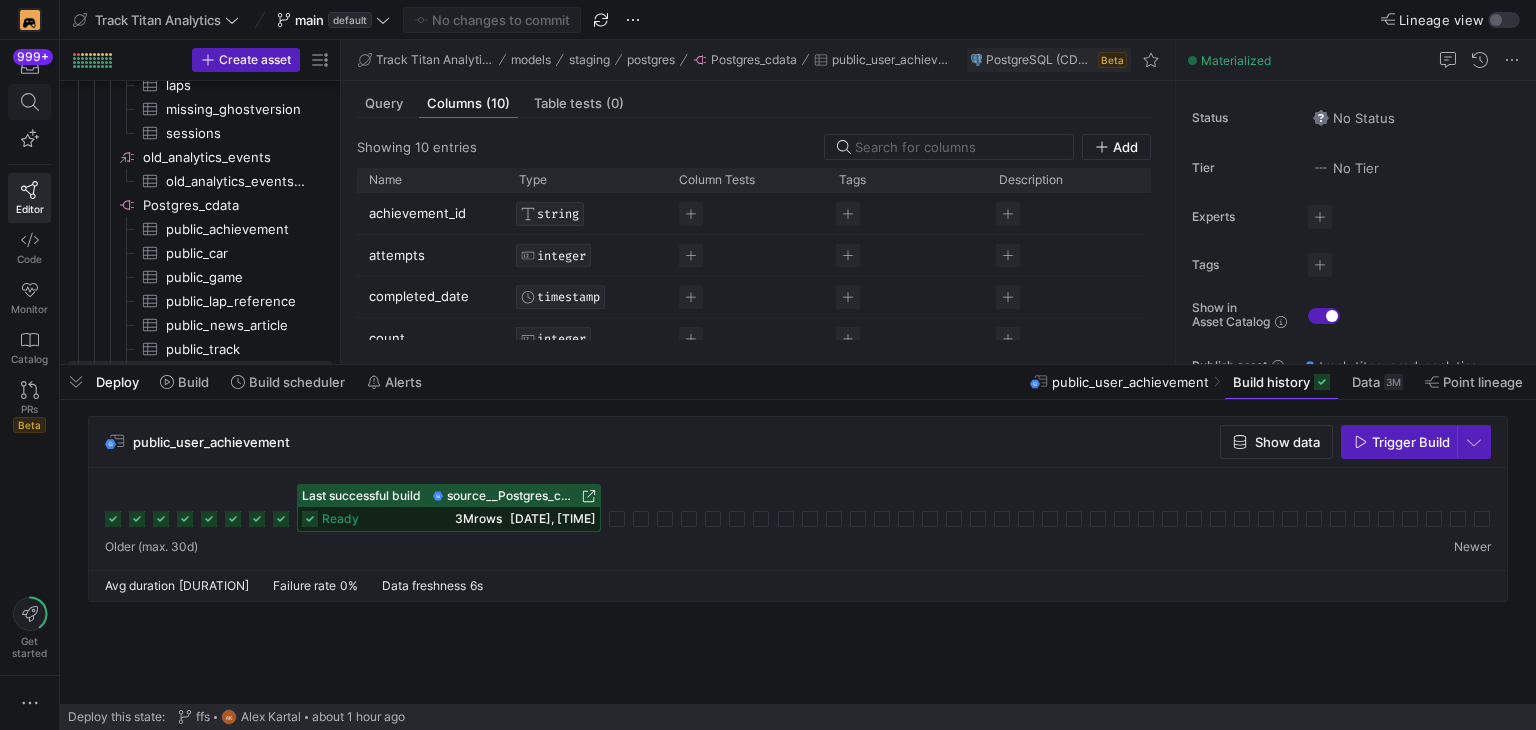 click at bounding box center (30, 102) 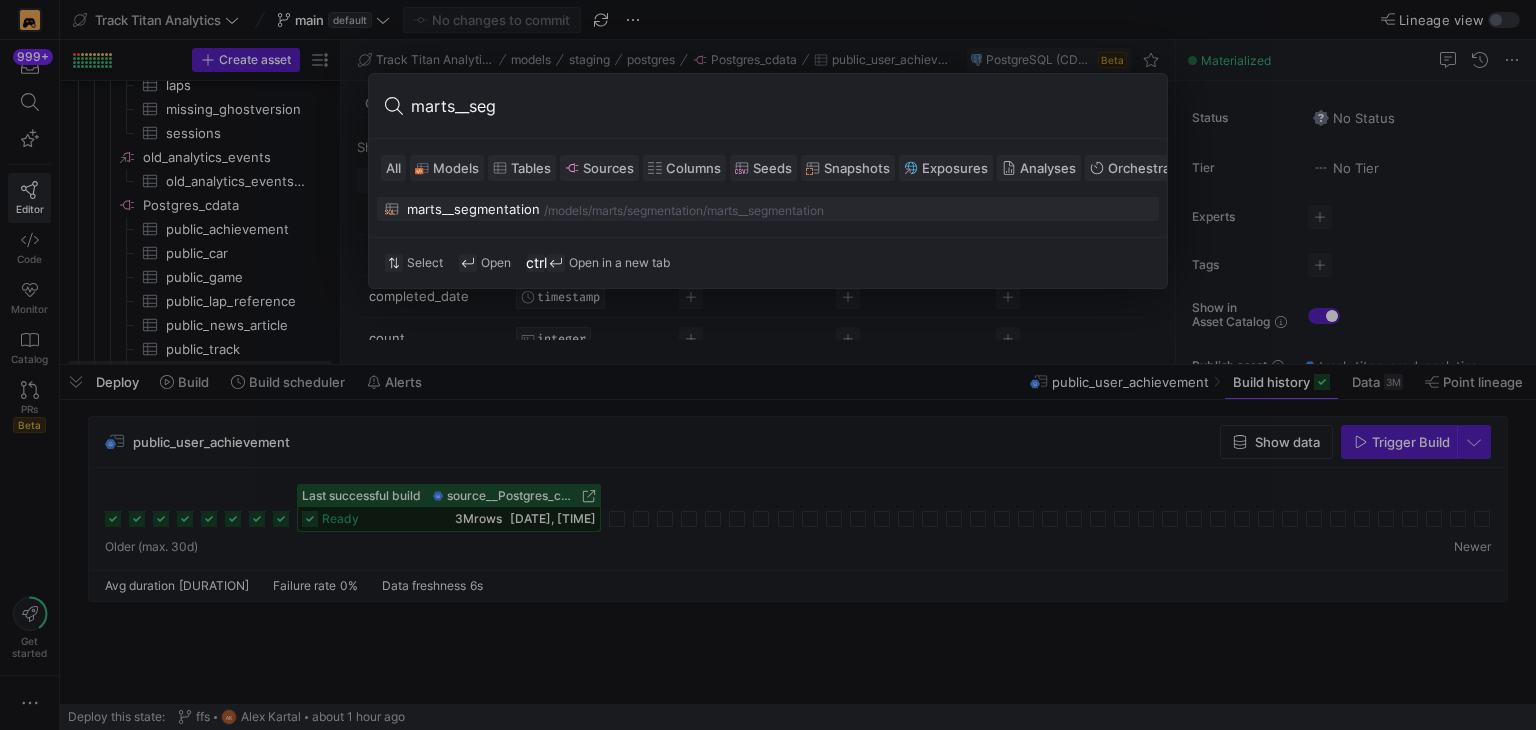 type on "marts__seg" 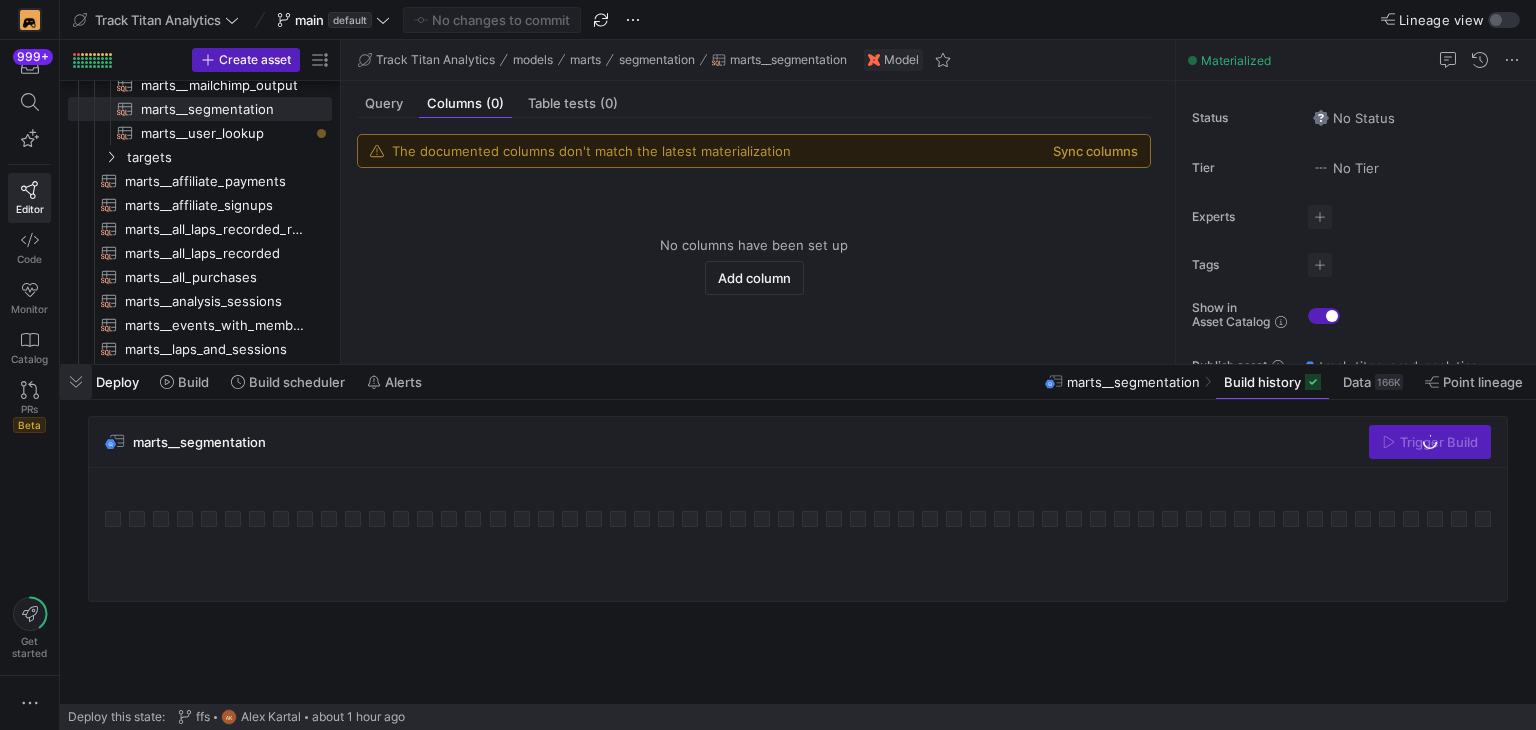 click at bounding box center [76, 382] 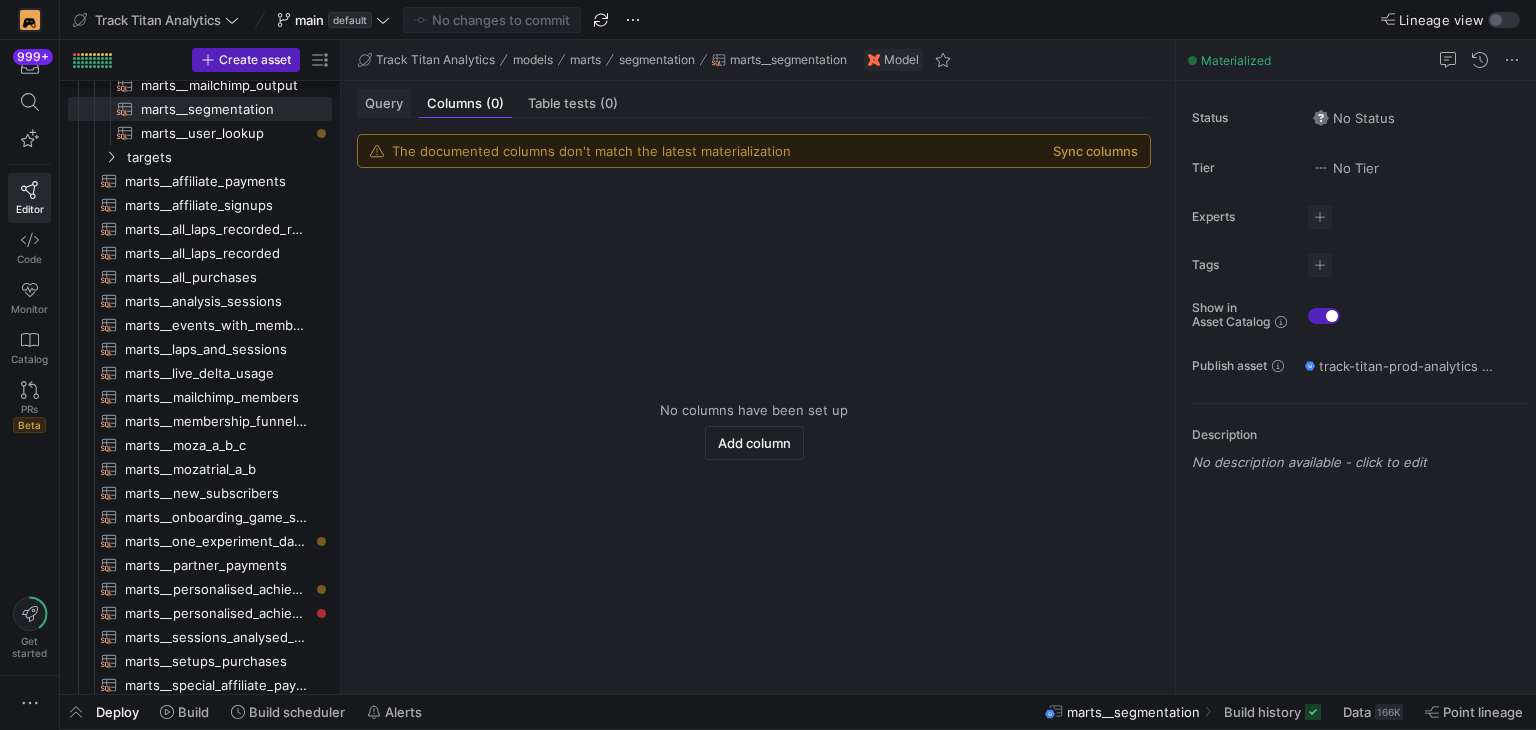 click on "Query" at bounding box center (384, 103) 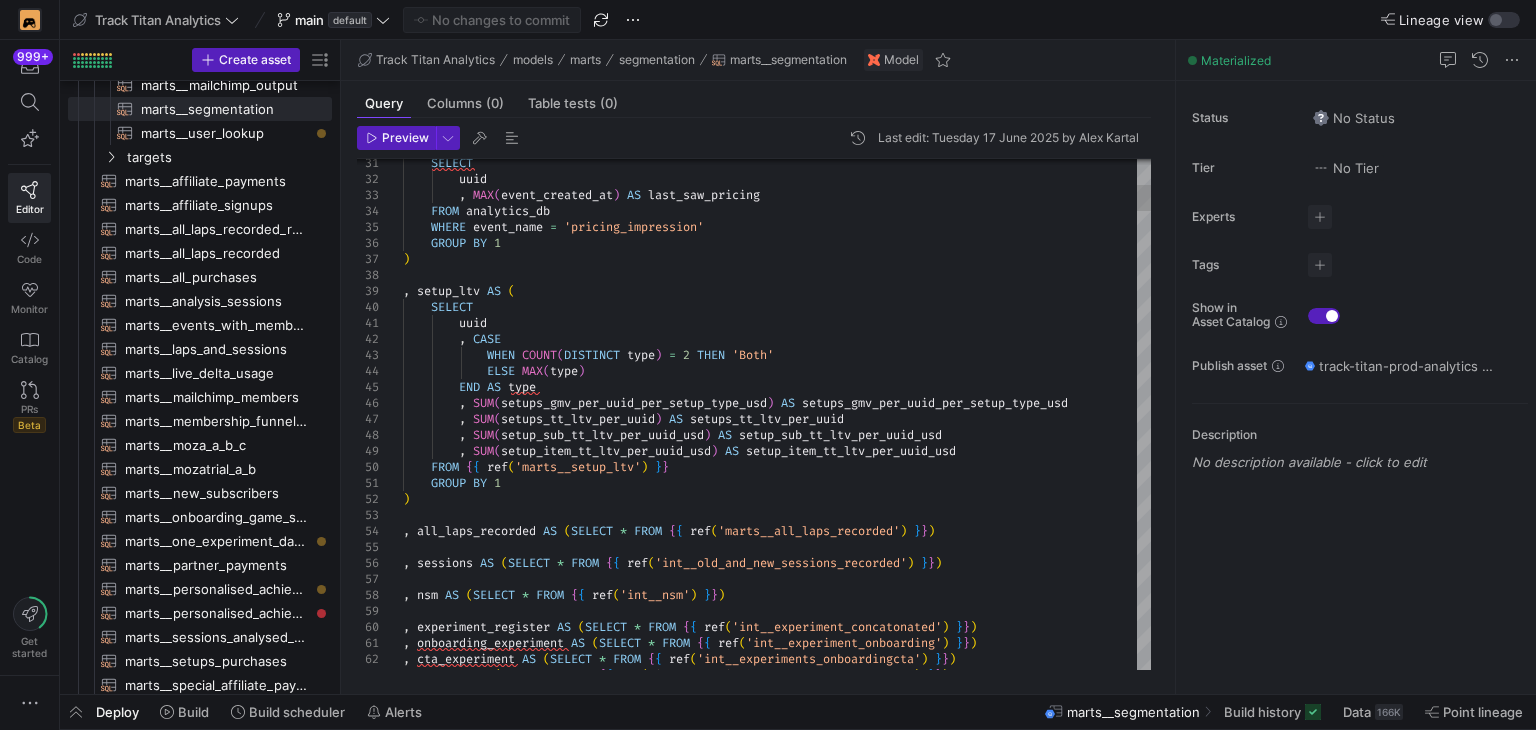 click on "SELECT            uuid          ,   MAX ( event_created_at )   AS   last_saw_pricing      FROM   analytics_db      WHERE   event_name   =   'pricing_impression'      GROUP   BY   1 ) ,   setup_ltv  AS  (      SELECT          uuid          ,   CASE              WHEN   COUNT ( DISTINCT   type )   =   2  THEN   'Both'              ELSE   MAX ( type )          END  AS   type          ,   SUM ( setups_gmv_per_uuid_per_setup_type_usd )  AS   setups_gmv_per_uuid_per_setup_type_usd          ,   SUM ( setups_tt_ltv_per_uuid )  AS   setups_tt_ltv_per_uuid          ,   SUM ( setup_sub_tt_ltv_per_uuid_usd )  AS   setup_sub_tt_ltv_per_uuid_usd          ,   SUM ( setup_item_tt_ltv_per_uuid_usd )  AS   setup_item_tt_ltv_per_uuid_usd      FROM   { {   ref ( 'marts__setup_ltv' )   } }      GROUP   BY   1 ) ,   all_laps_recorded  AS  ( SELECT   *" at bounding box center (777, 4659) 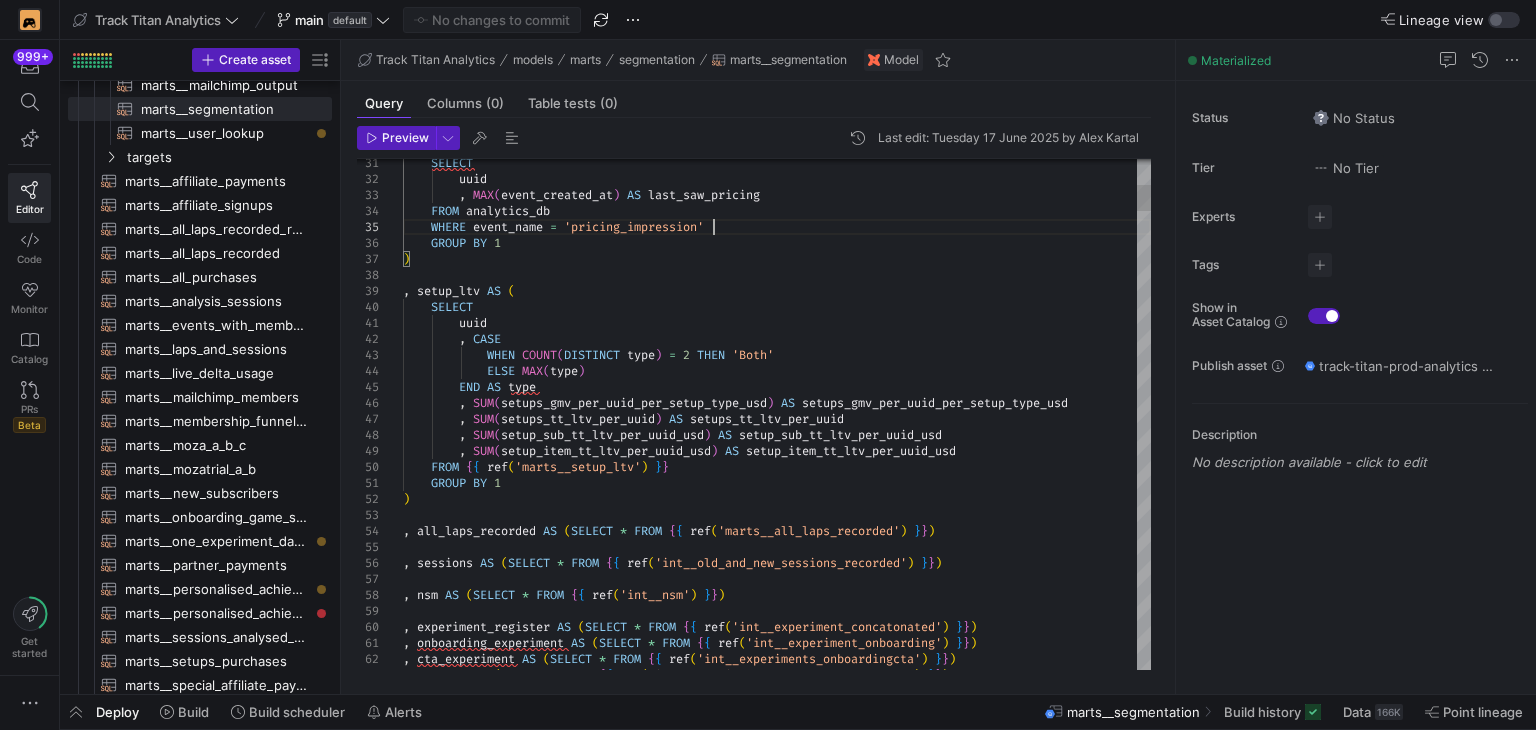scroll, scrollTop: 64, scrollLeft: 315, axis: both 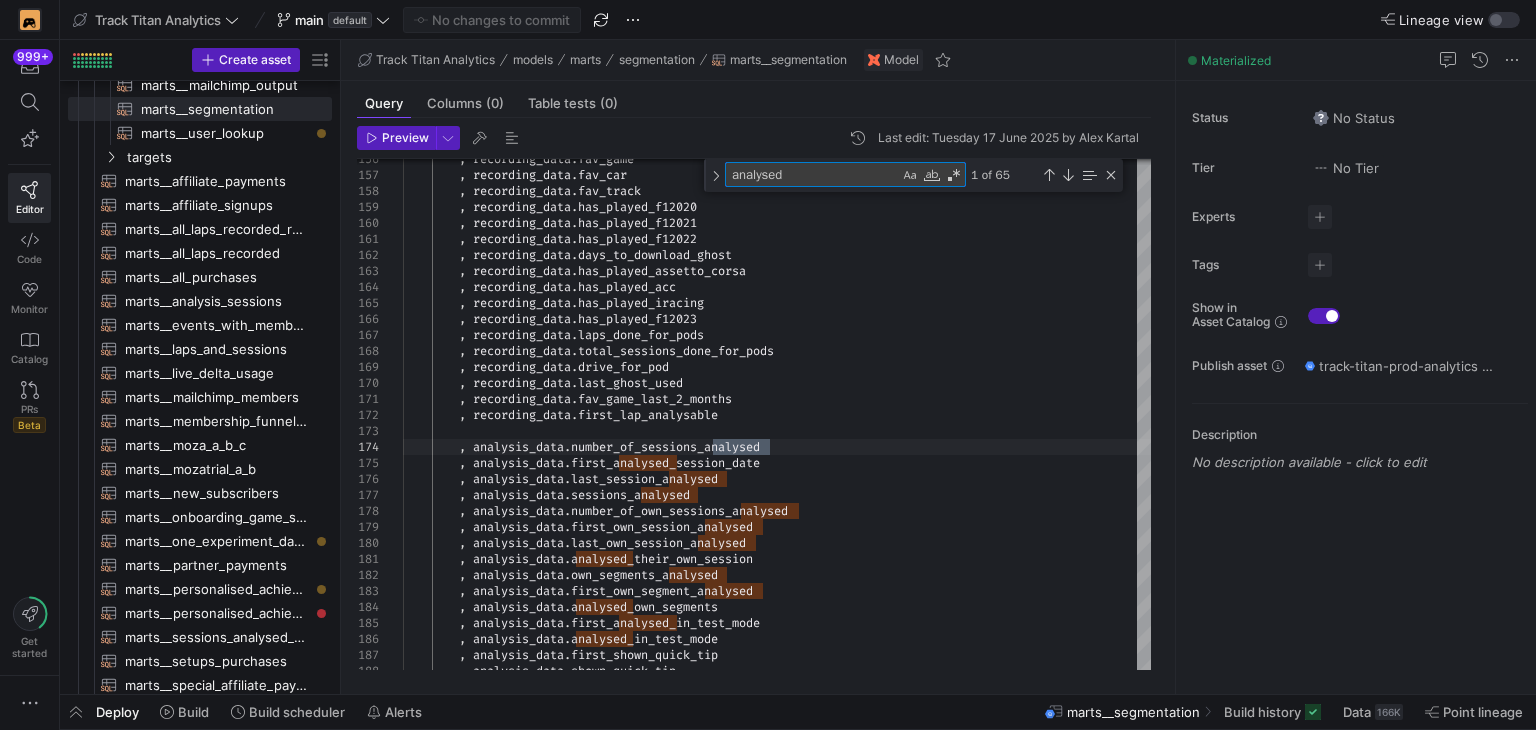 type on "analysed" 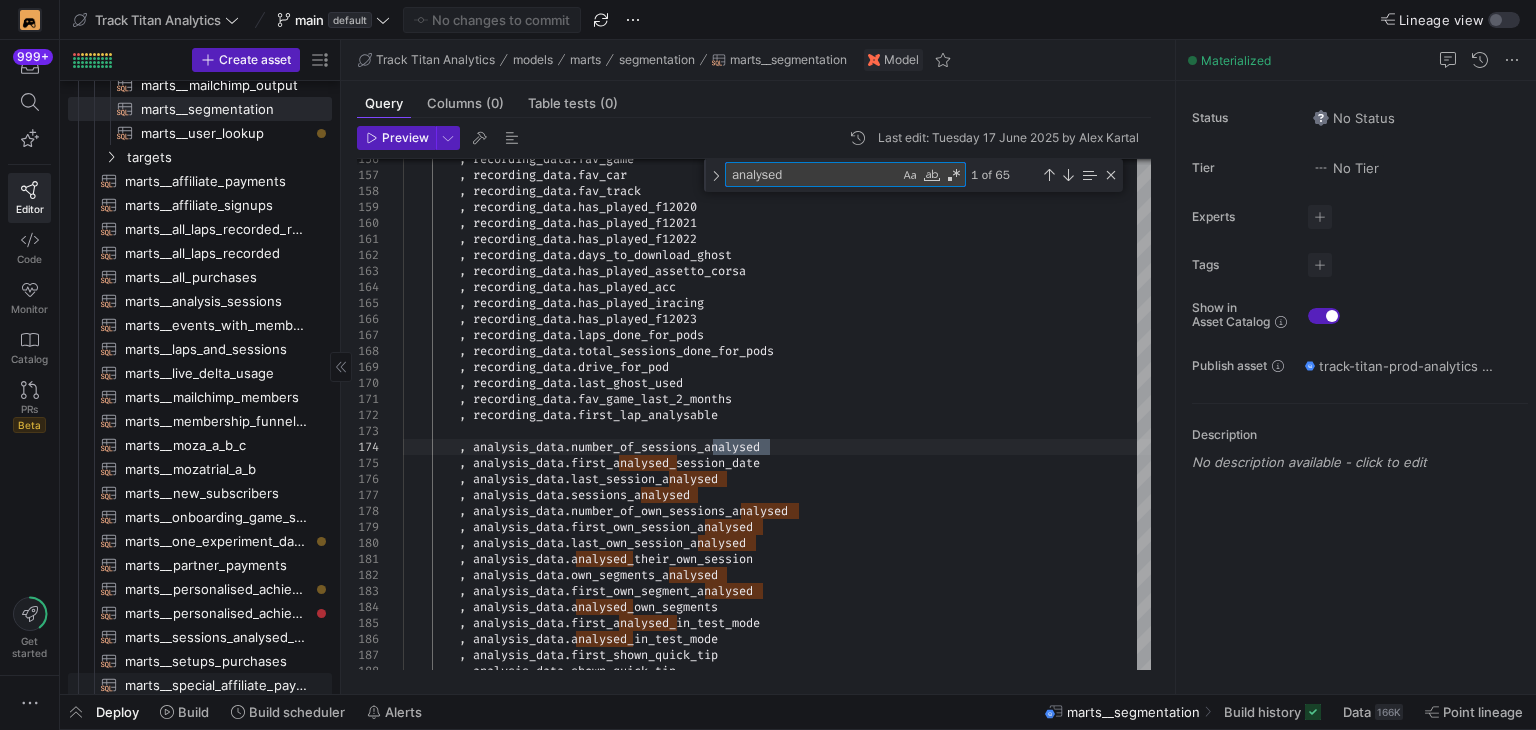 scroll, scrollTop: 1900, scrollLeft: 0, axis: vertical 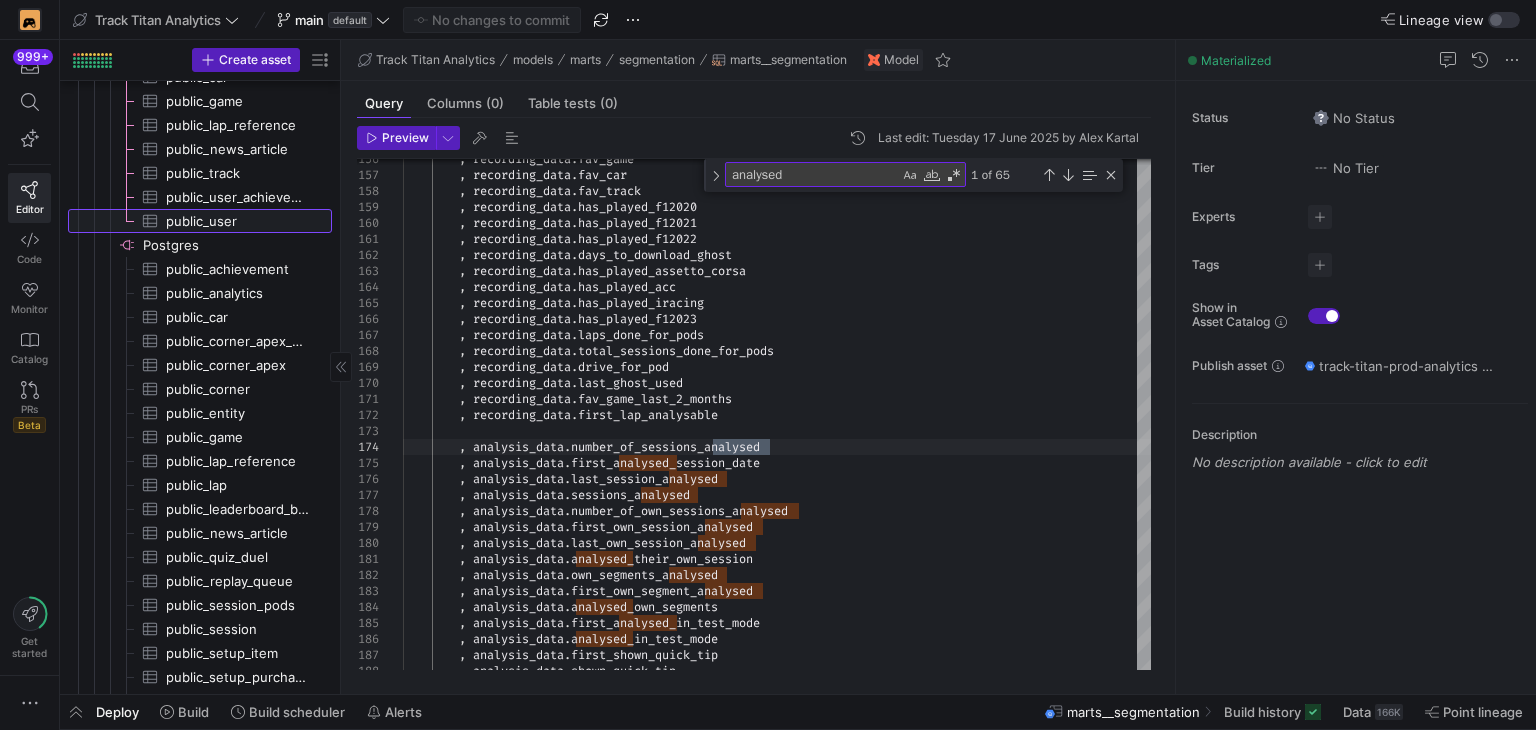 click on "public_user​​​​​​​​​" at bounding box center [200, 221] 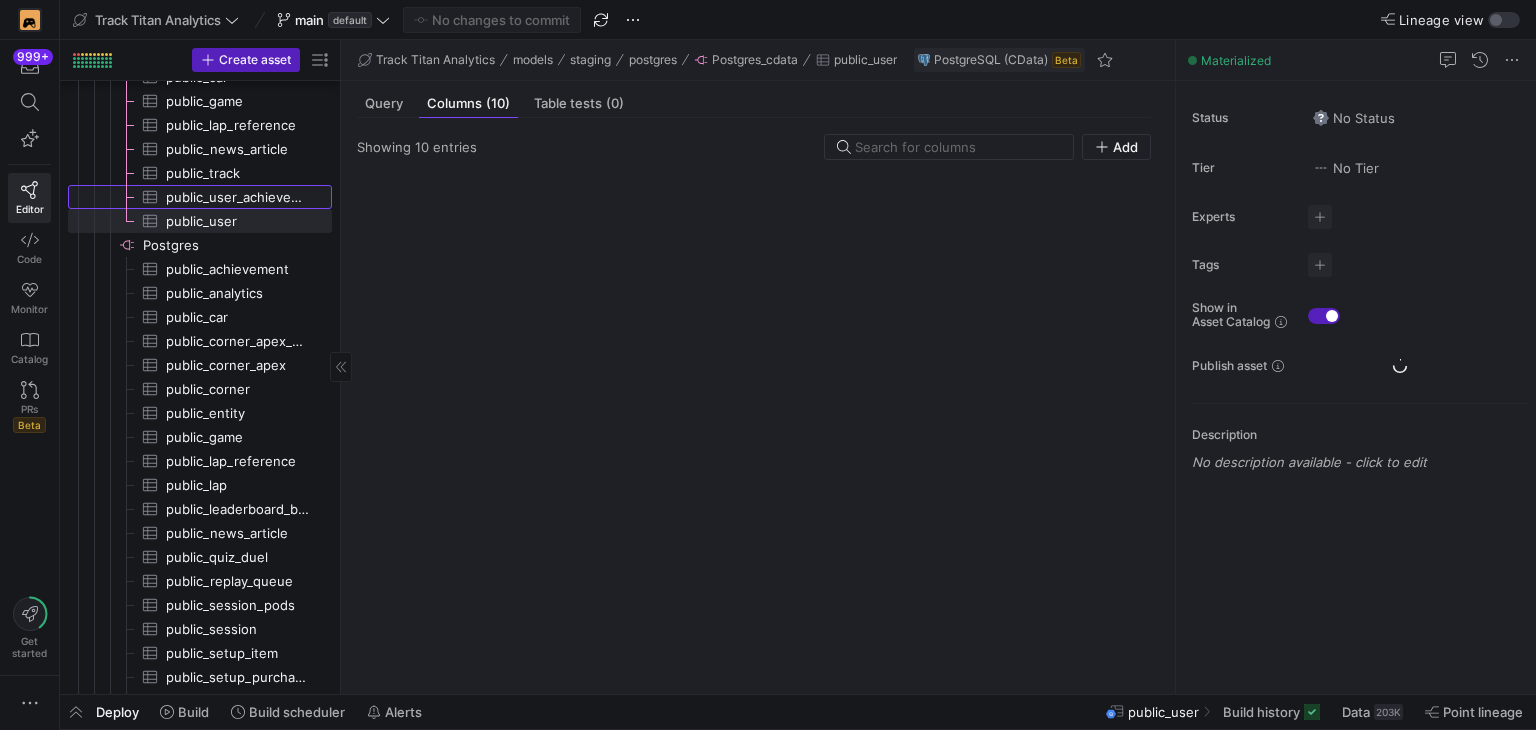click on "public_user_achievement​​​​​​​​​" at bounding box center [237, 197] 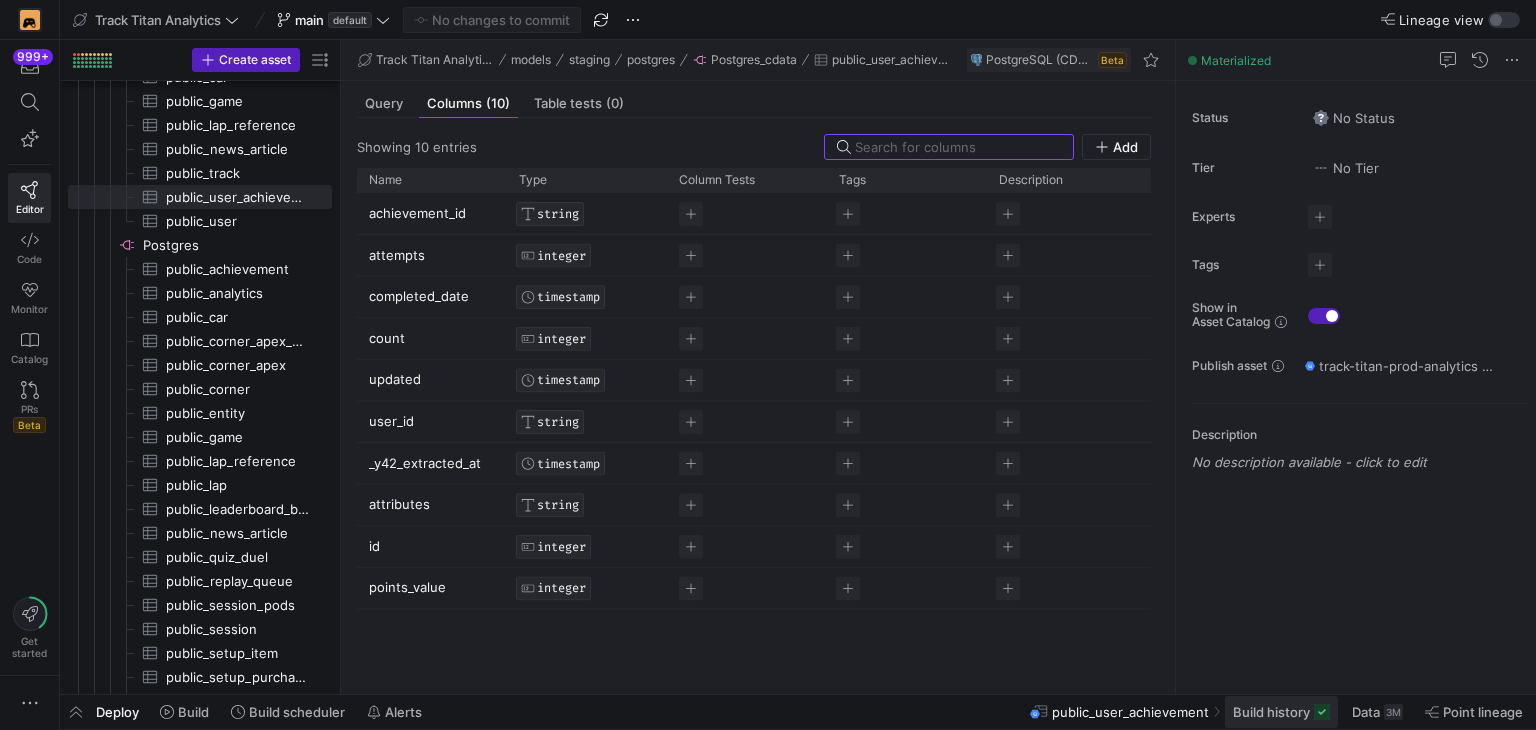 click at bounding box center (1322, 712) 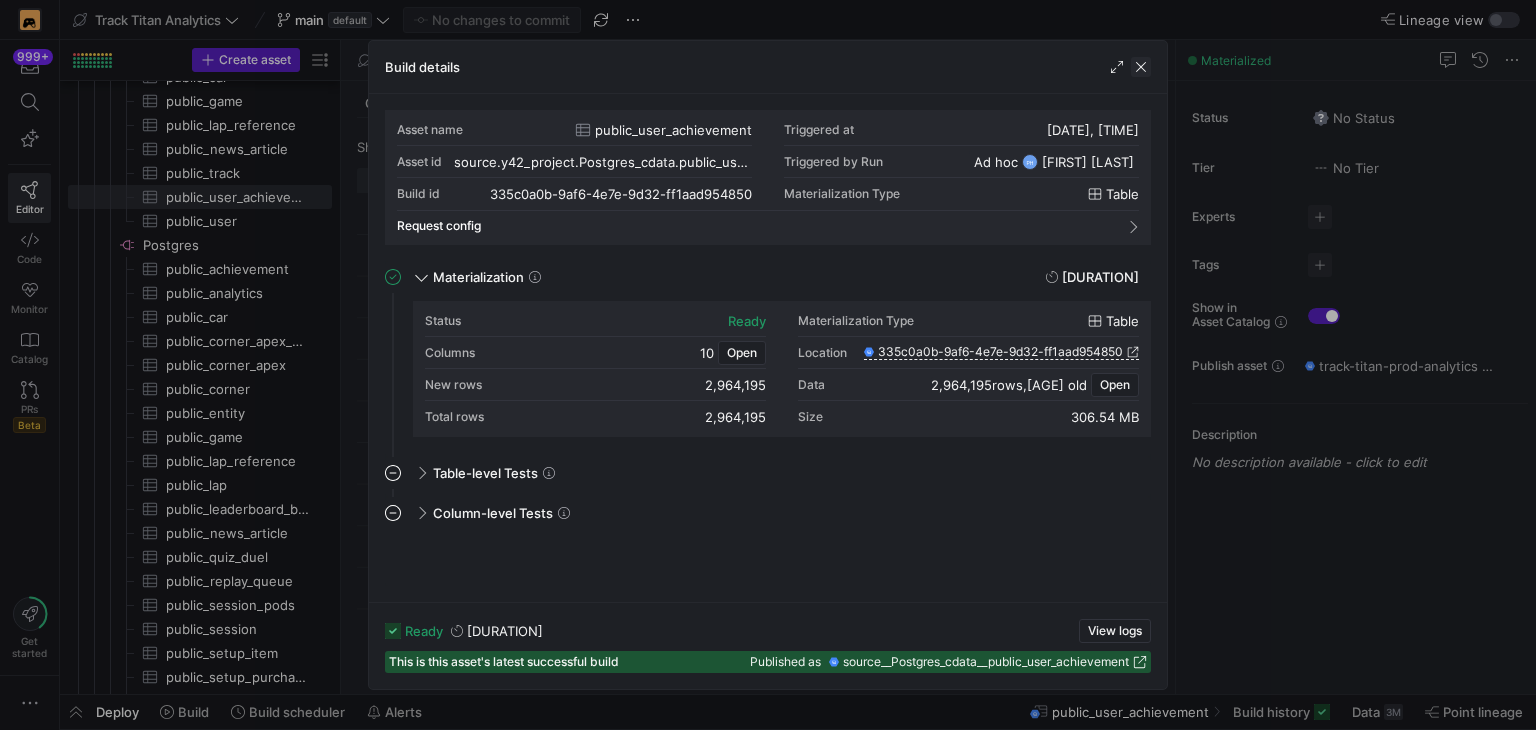 click at bounding box center [1141, 67] 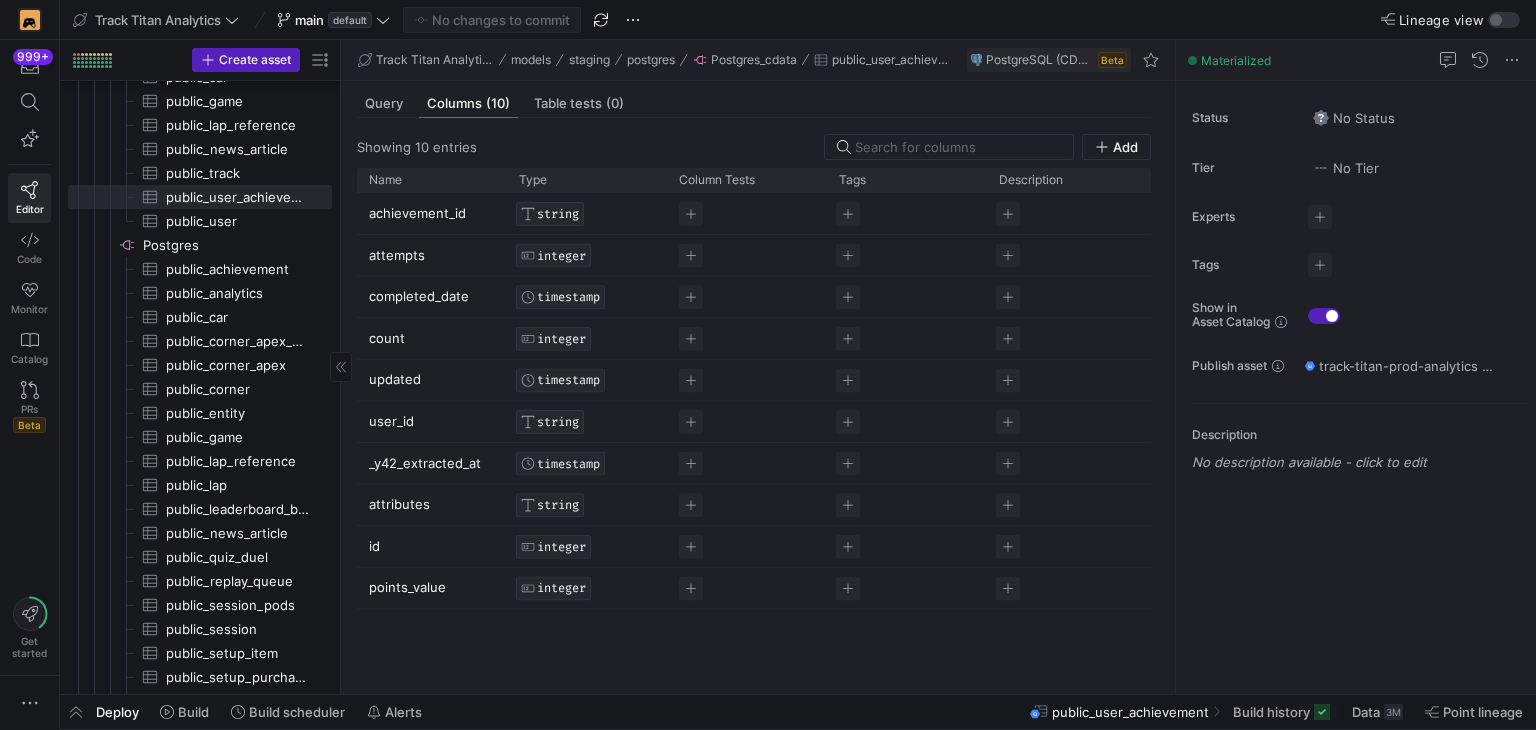 scroll, scrollTop: 2400, scrollLeft: 0, axis: vertical 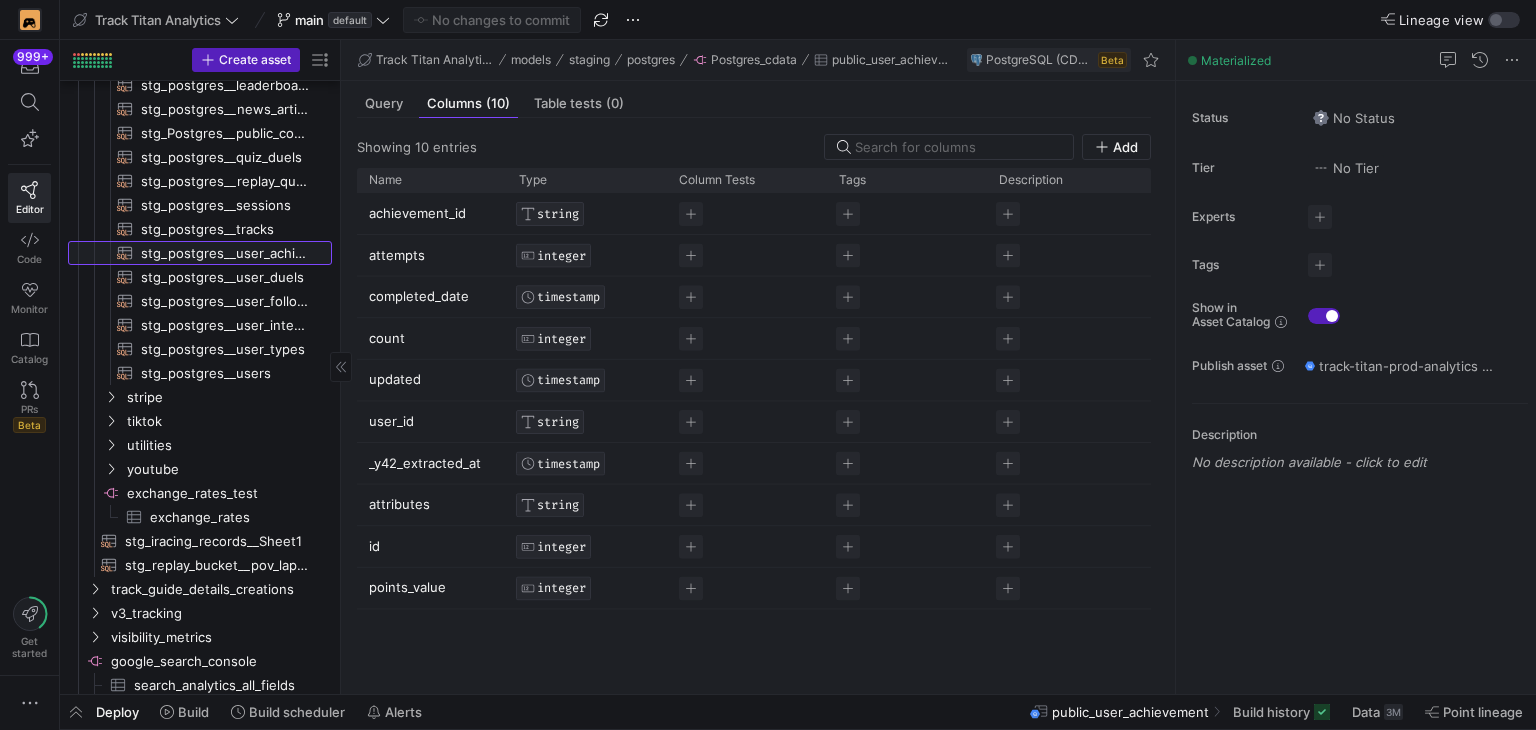 click on "stg_postgres__user_achievements​​​​​​​​​​" at bounding box center (225, 253) 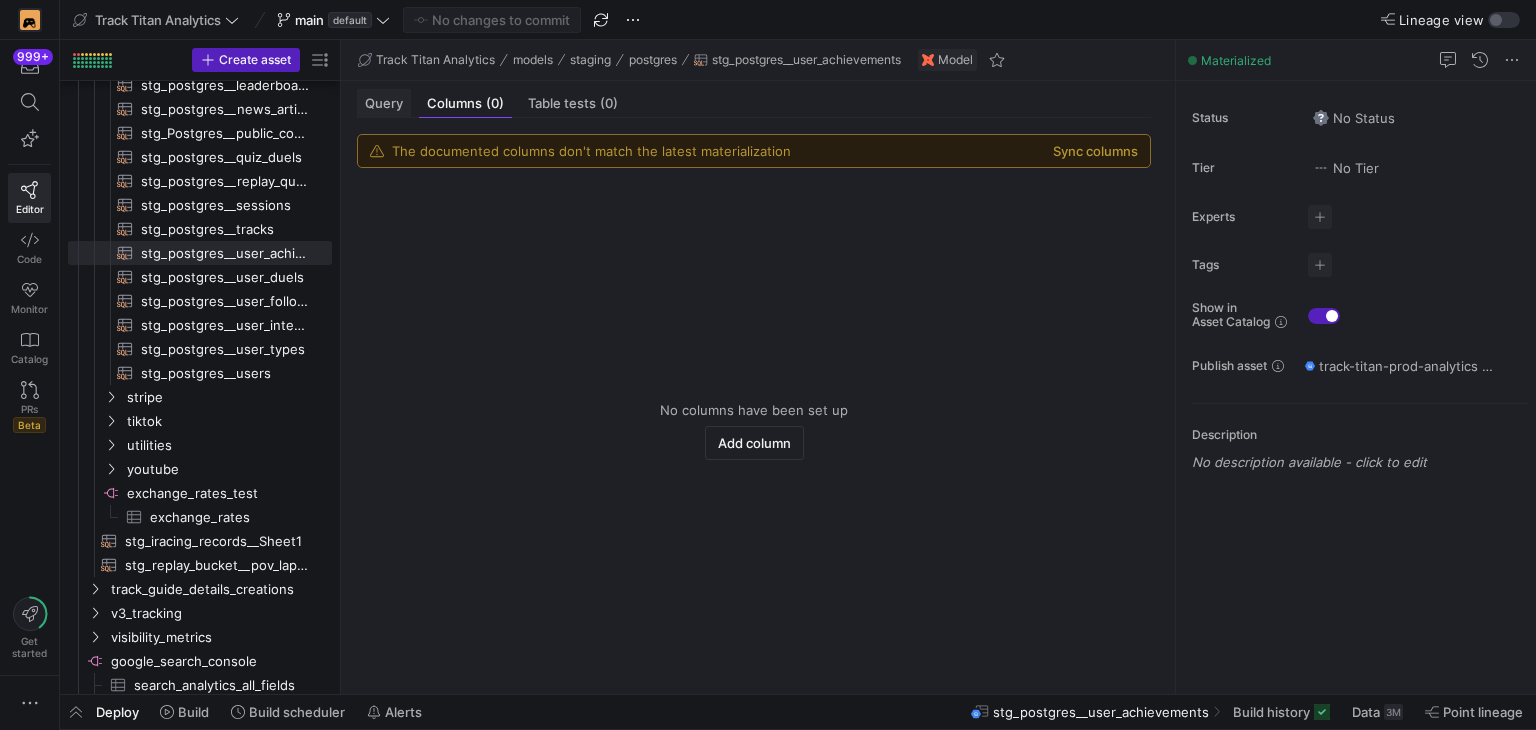 click on "Query" at bounding box center (384, 103) 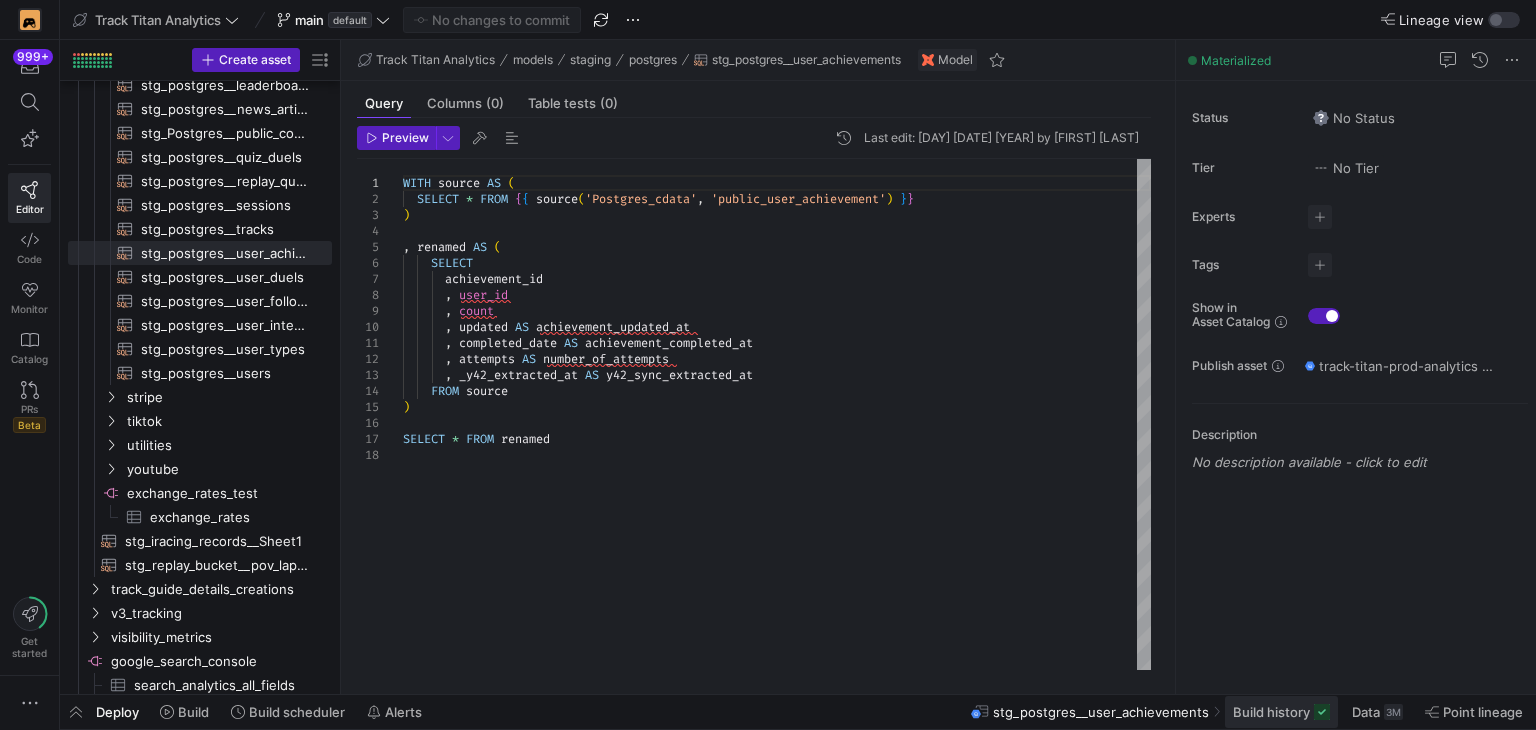 click on "Build history" at bounding box center (1281, 712) 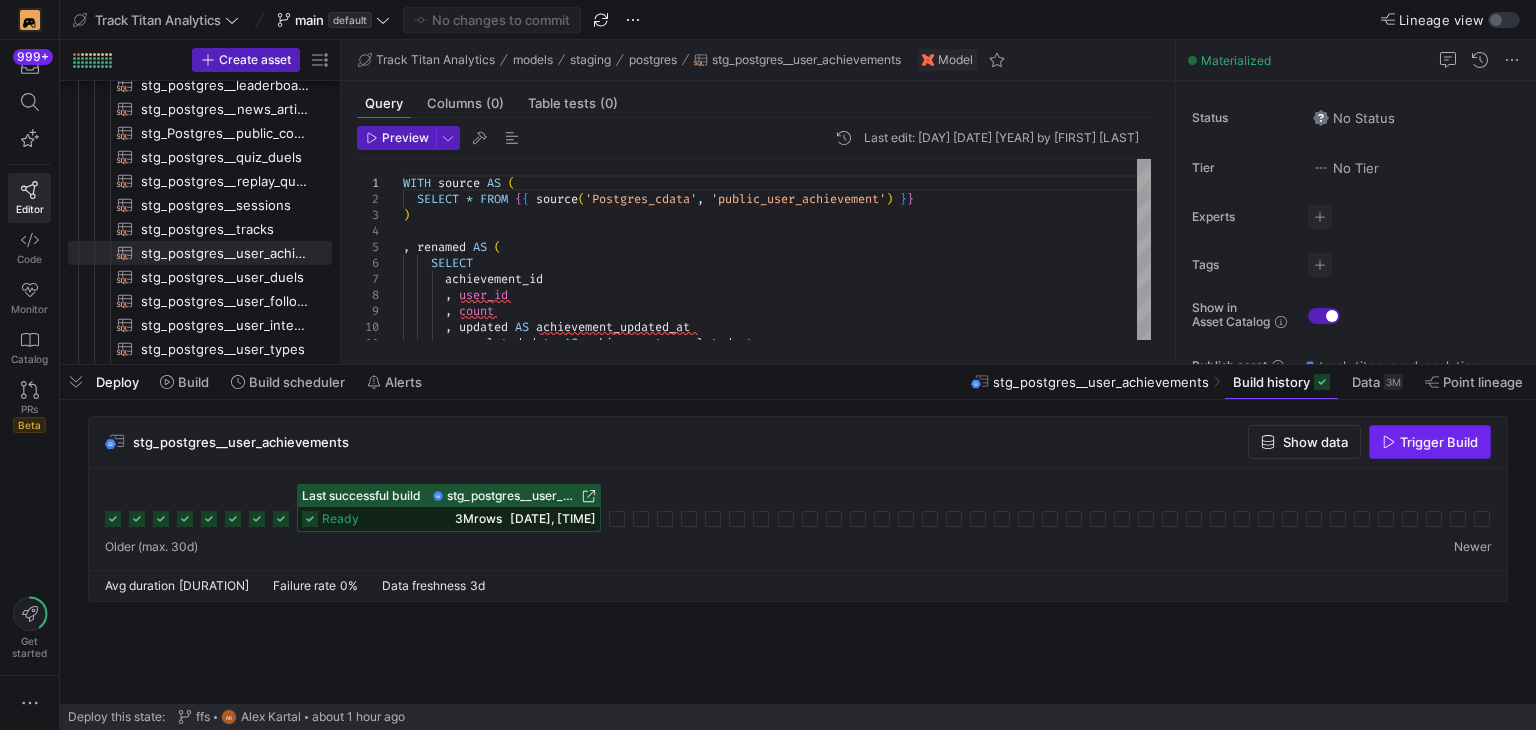 click at bounding box center (1430, 442) 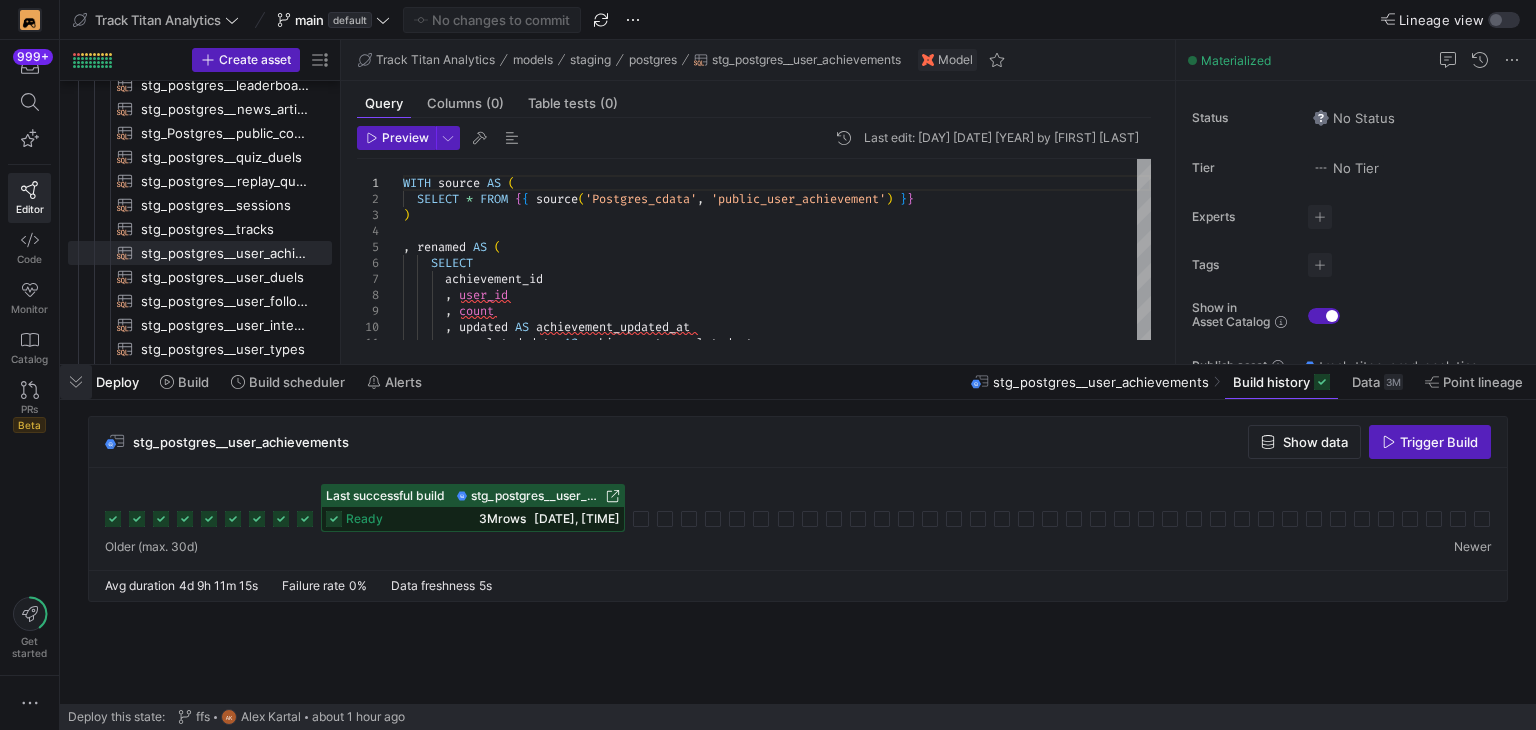 click at bounding box center (76, 382) 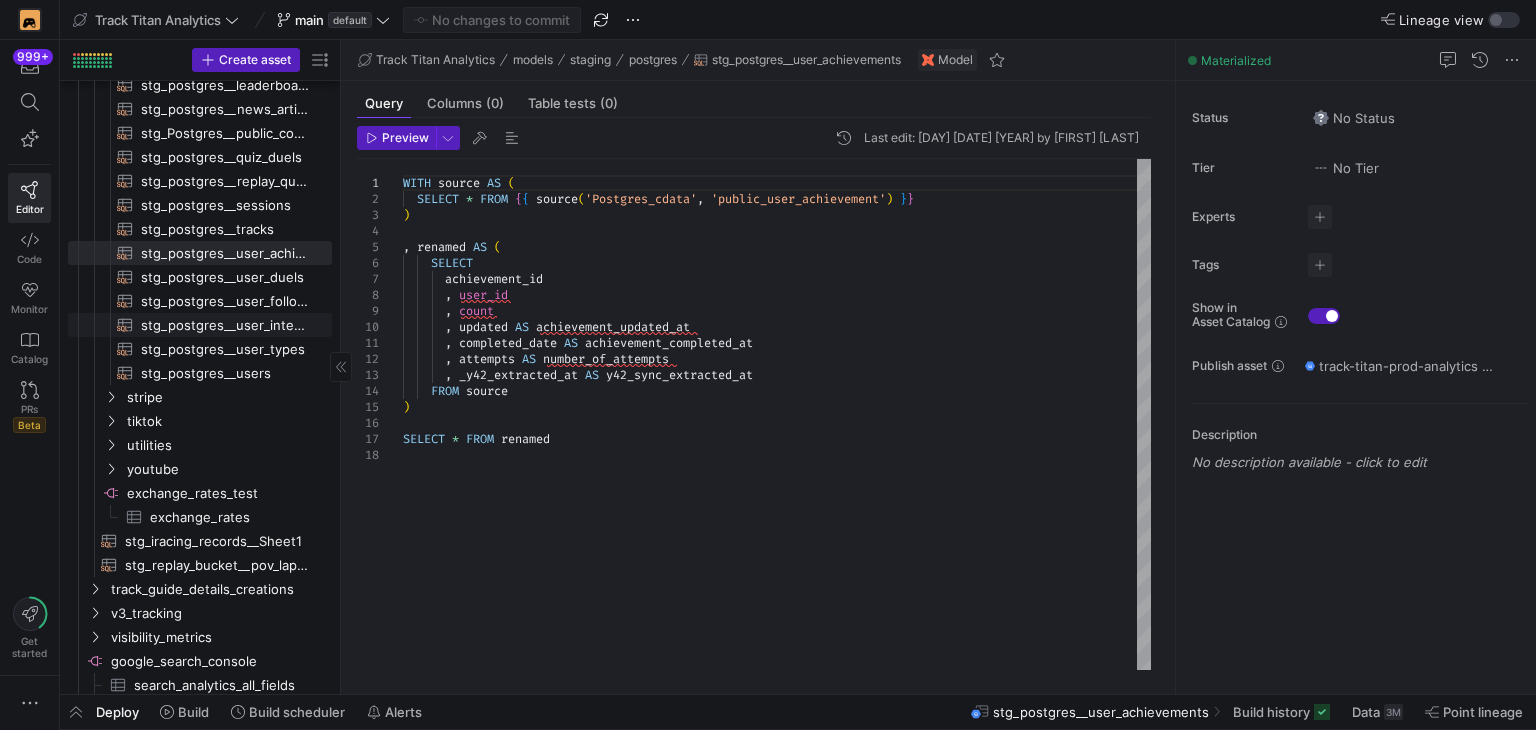 scroll, scrollTop: 3693, scrollLeft: 0, axis: vertical 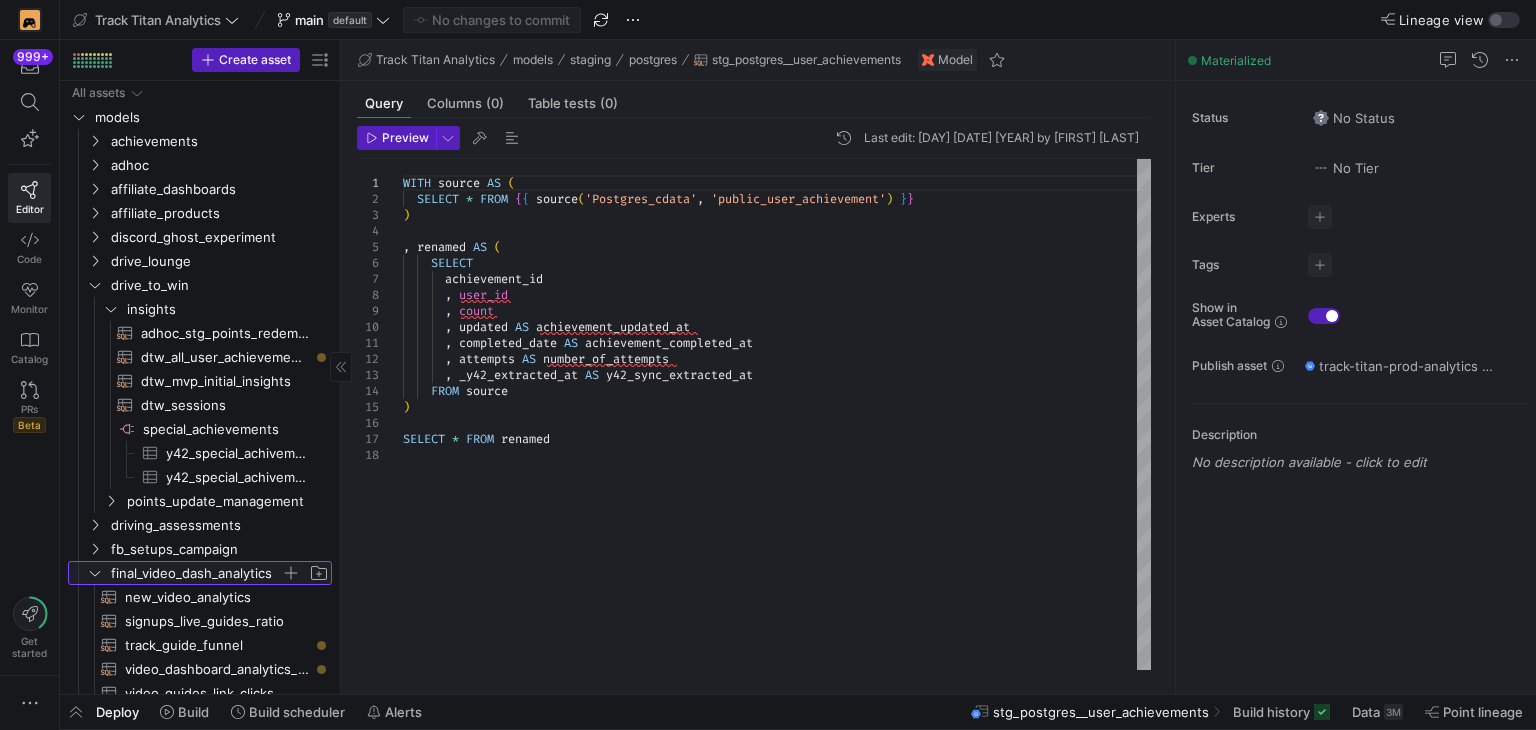 click at bounding box center [95, 573] 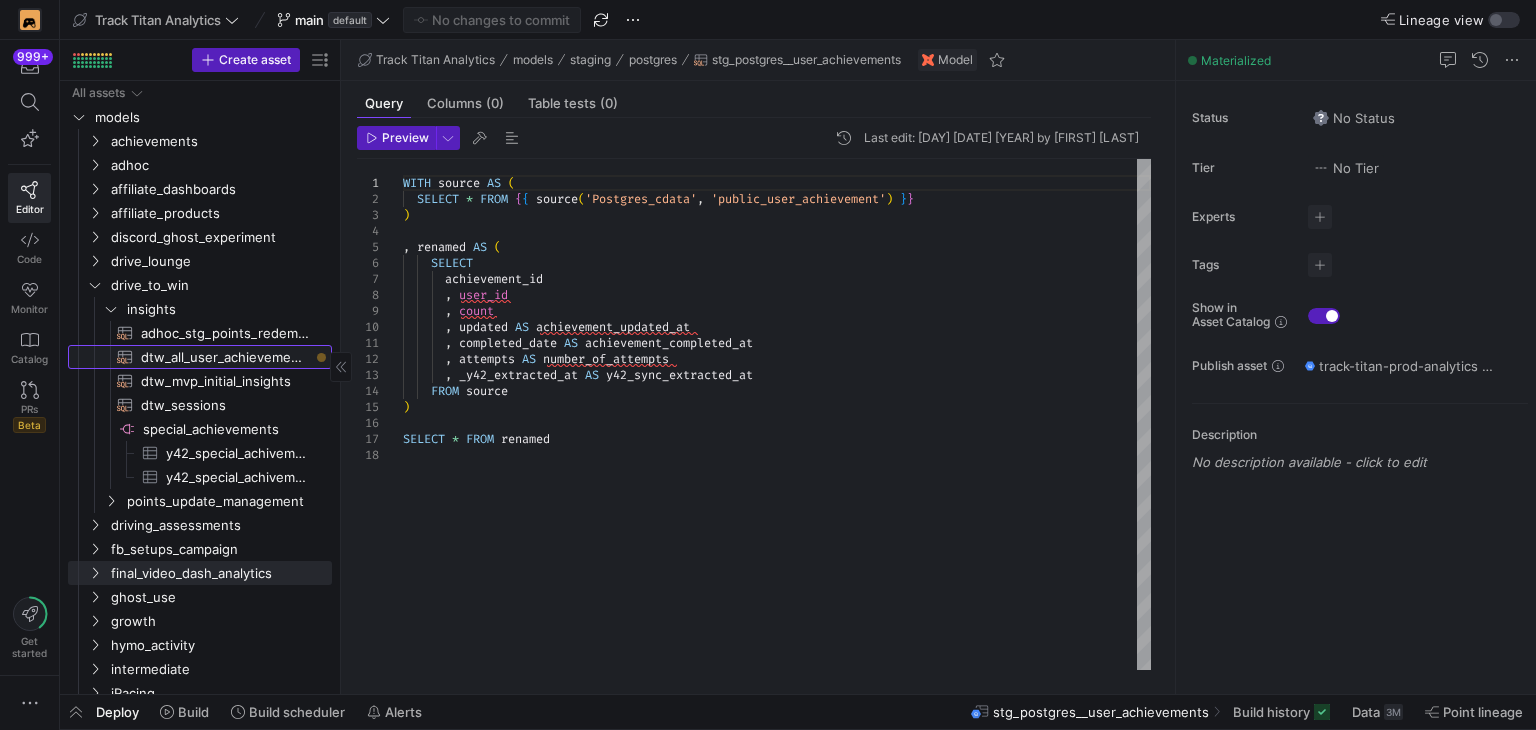 click on "dtw_all_user_achievements​​​​​​​​​​" at bounding box center (225, 357) 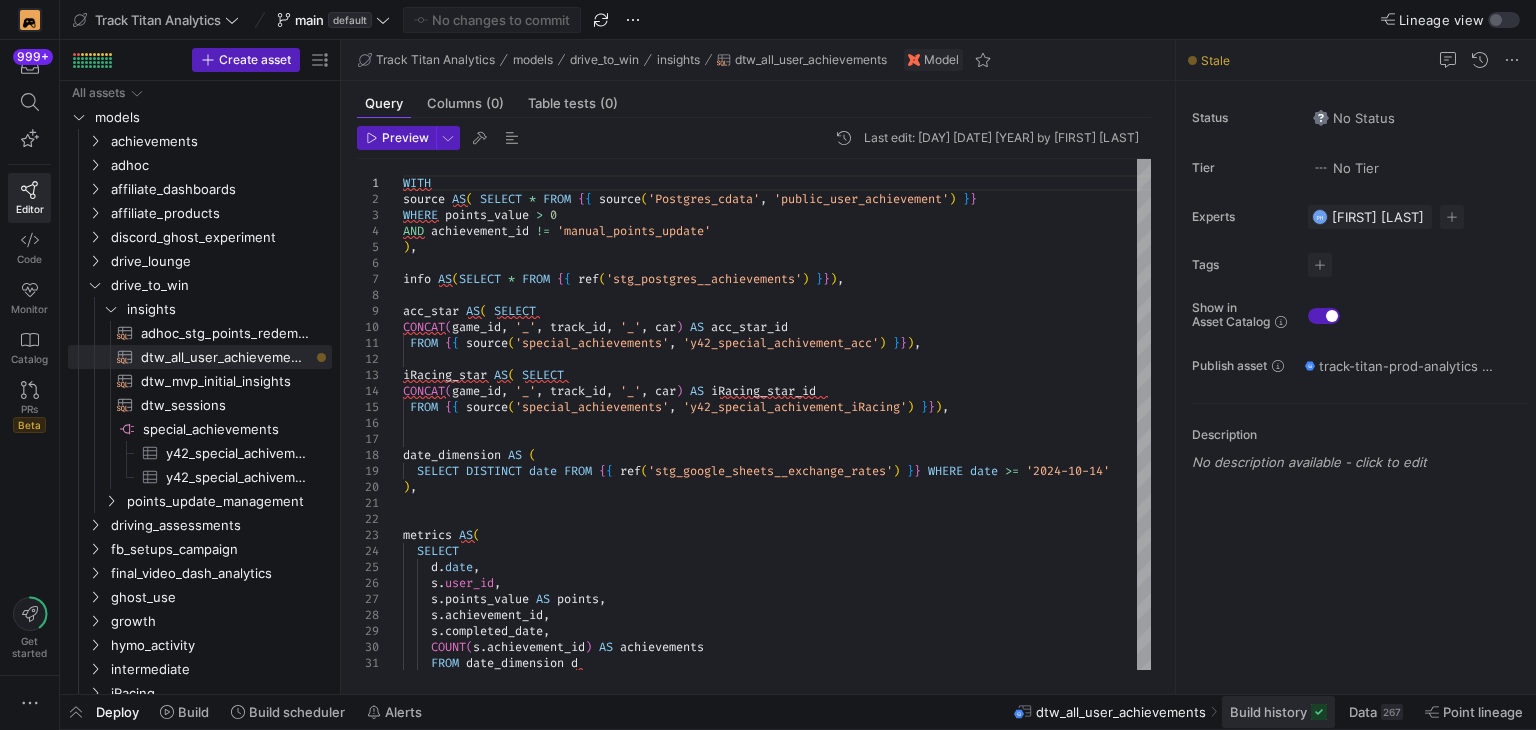click on "Build history" at bounding box center [1268, 712] 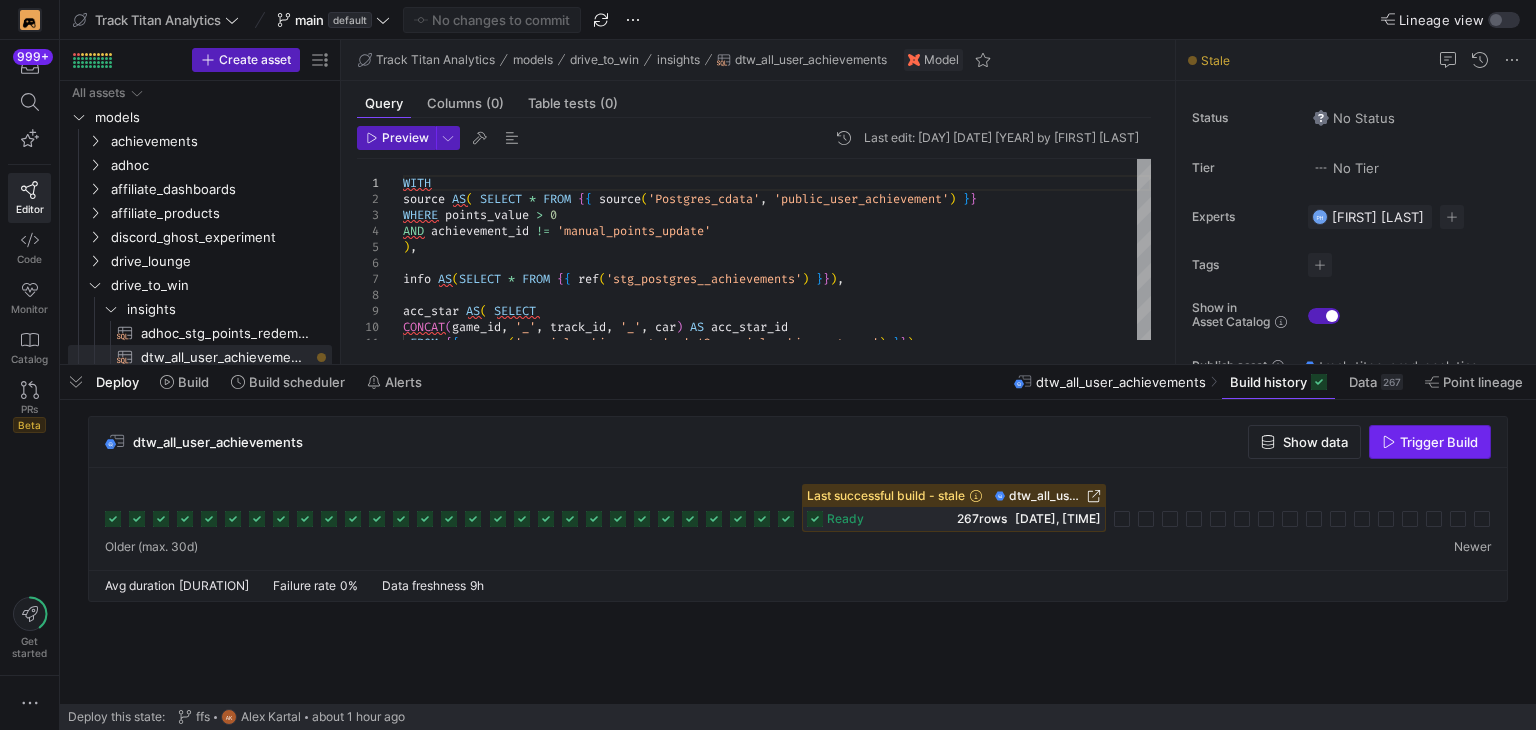 click at bounding box center [1430, 442] 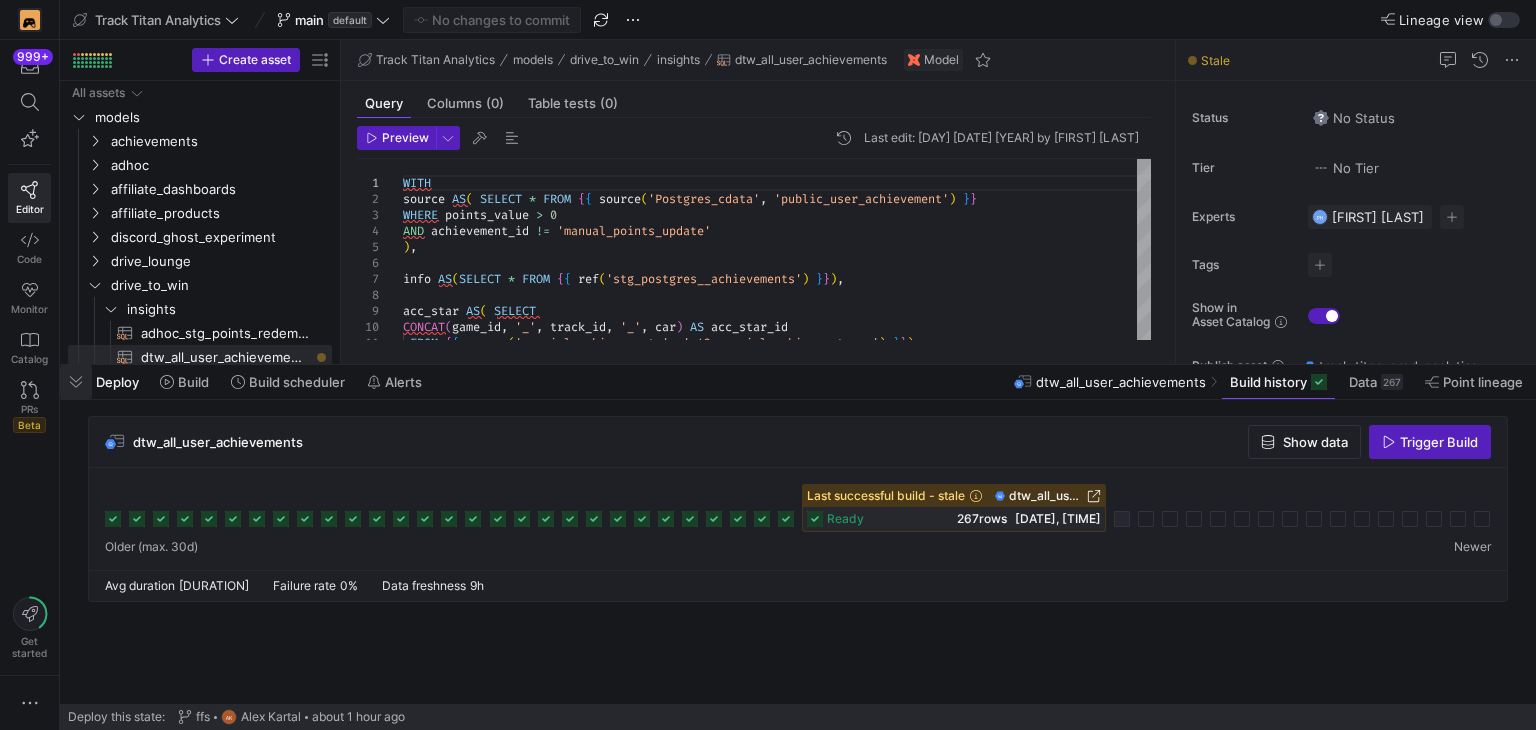 click at bounding box center [76, 382] 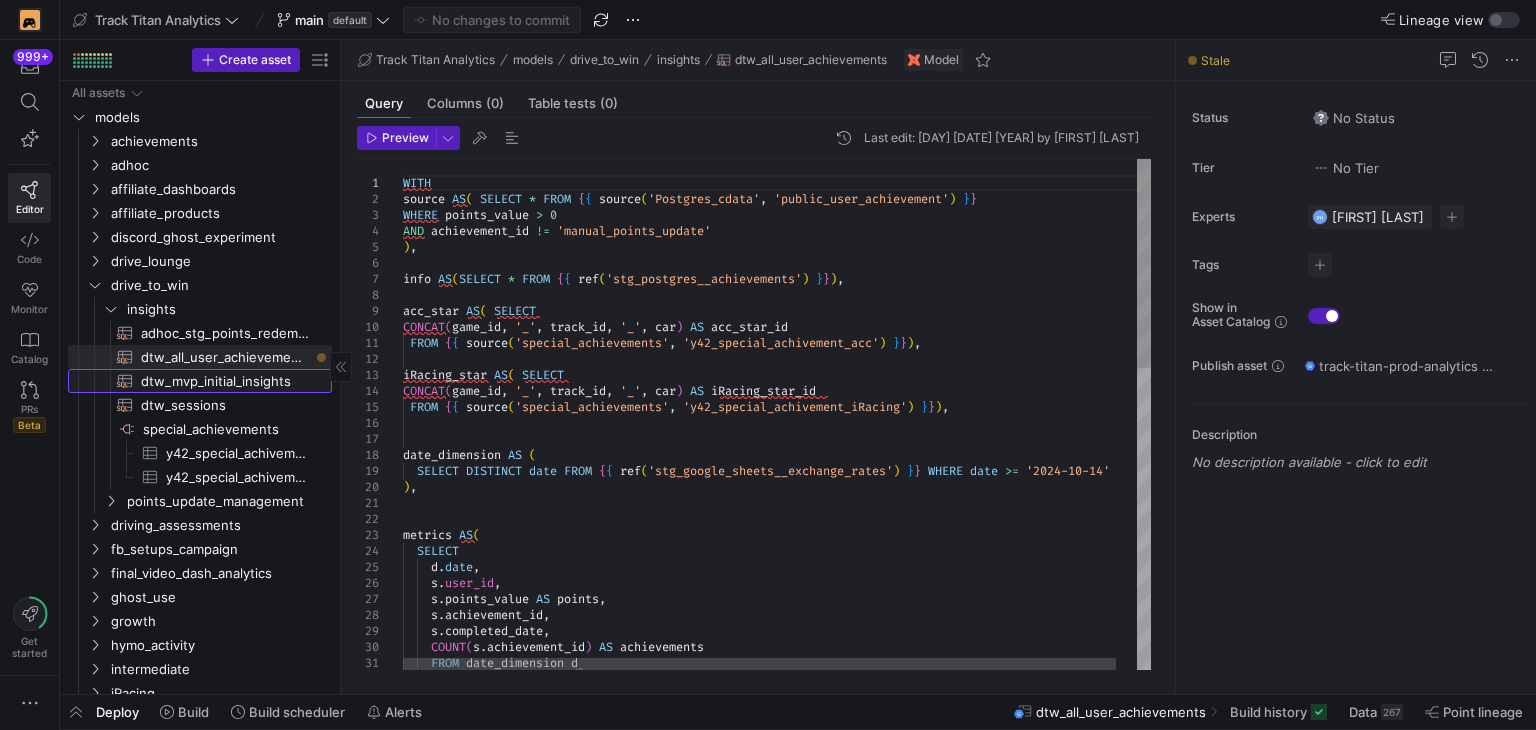 click on "dtw_mvp_initial_insights​​​​​​​​​​" at bounding box center (225, 381) 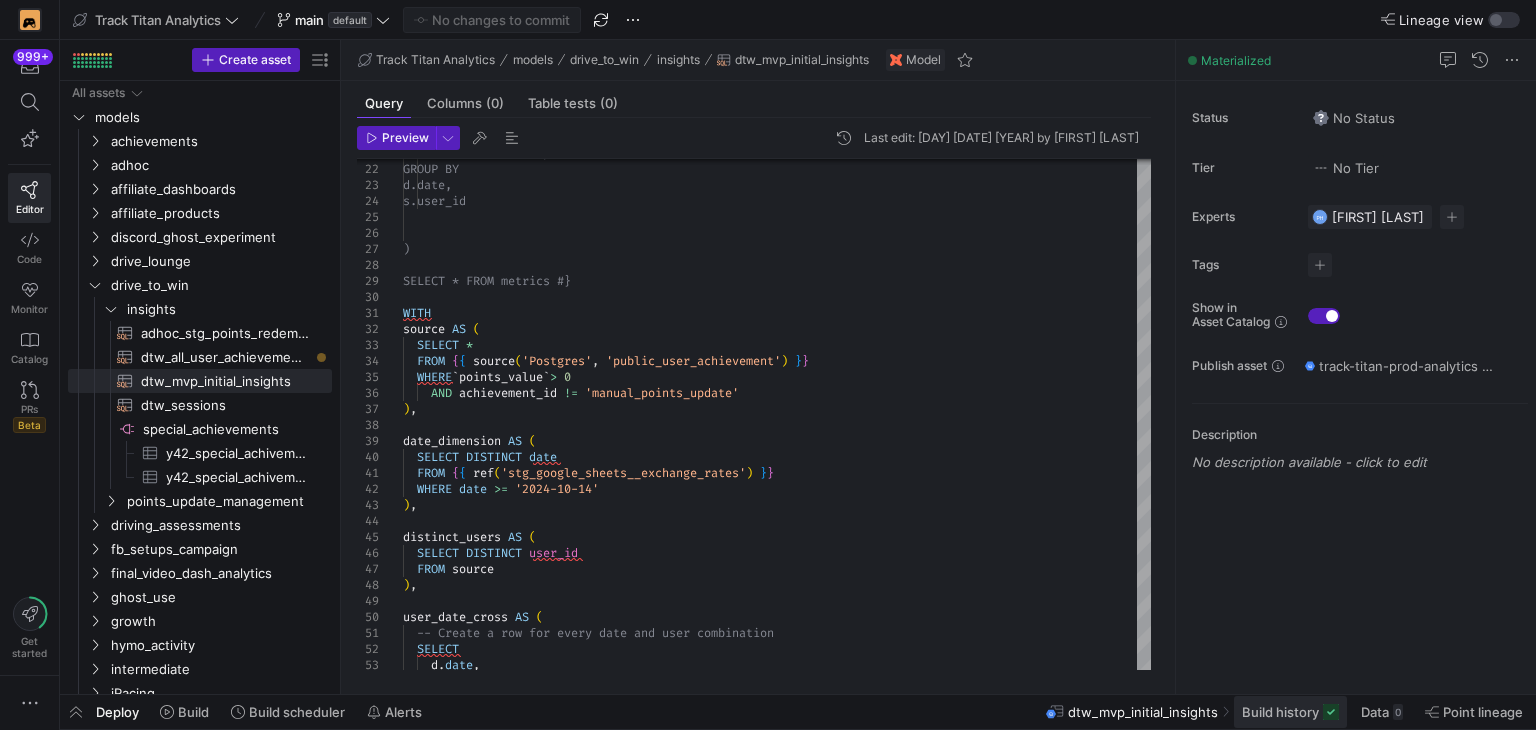 click at bounding box center (1290, 712) 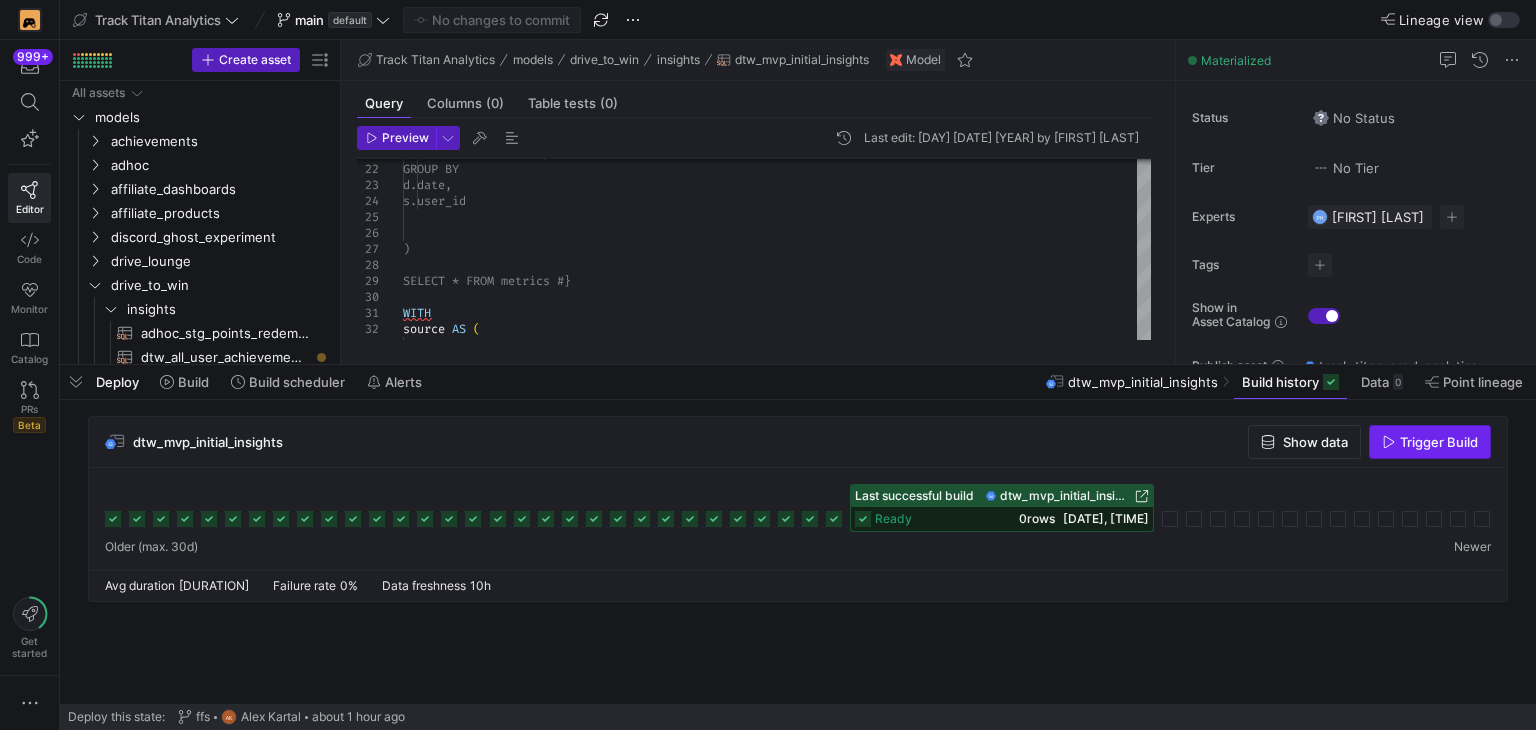 click on "Trigger Build" at bounding box center [1439, 442] 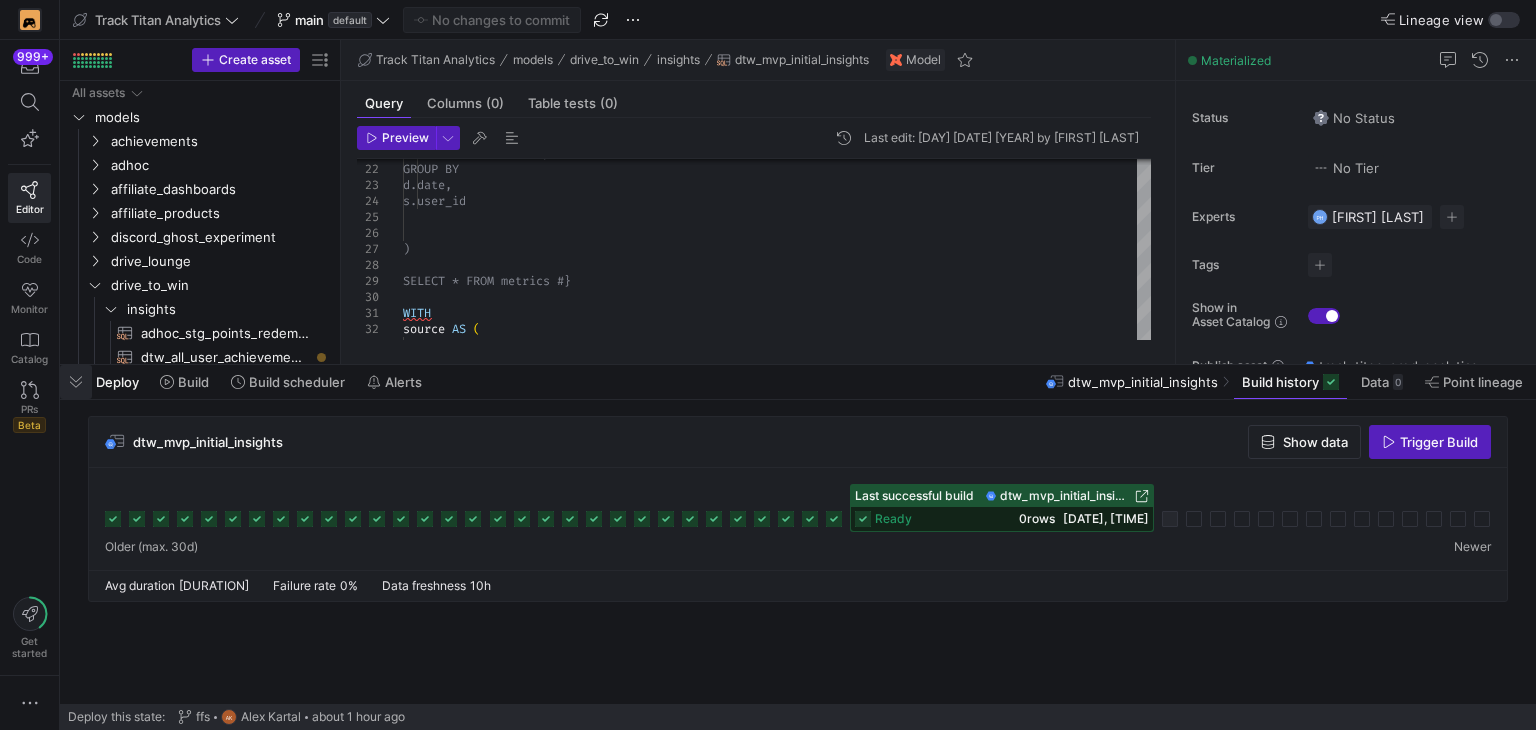 click at bounding box center [76, 382] 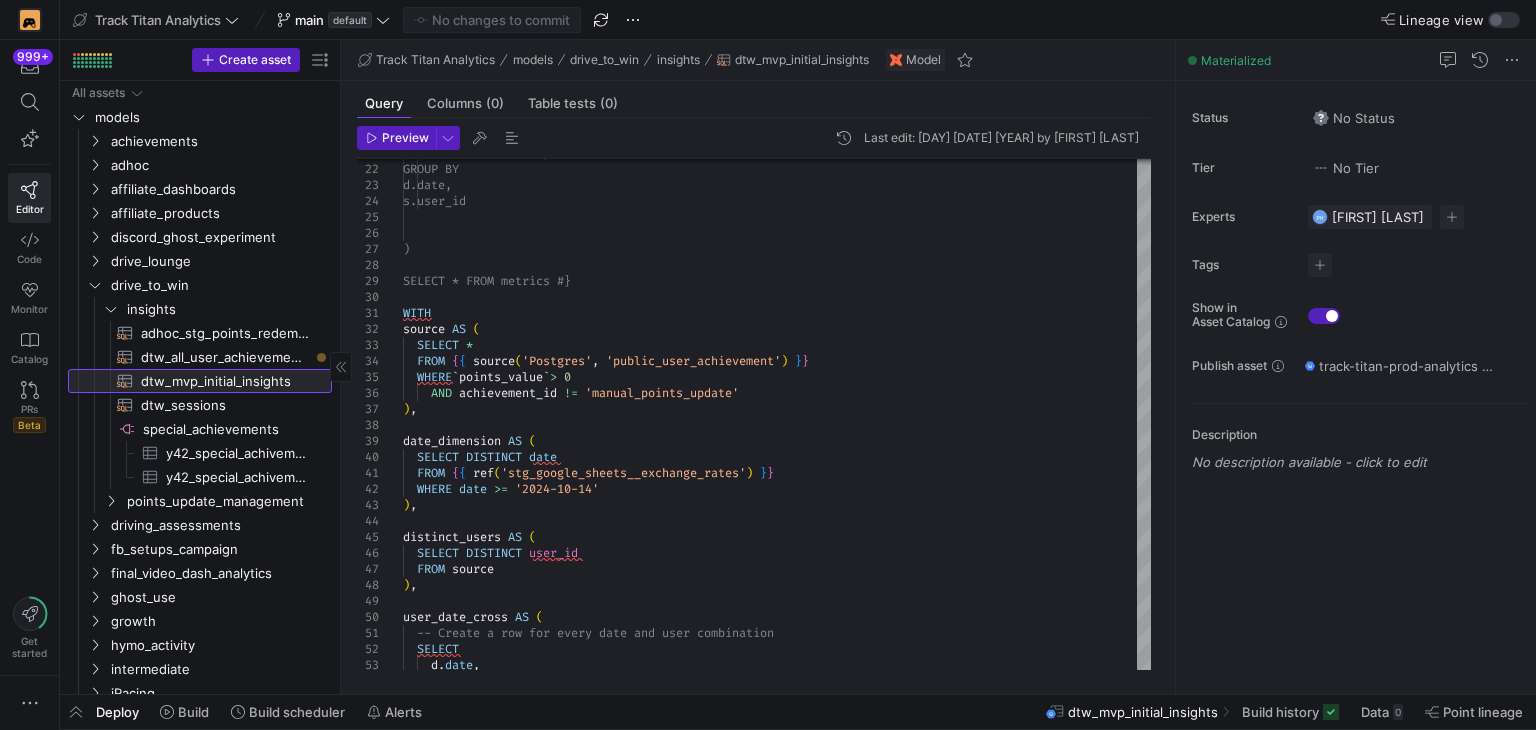 click on "dtw_mvp_initial_insights​​​​​​​​​​" at bounding box center [225, 381] 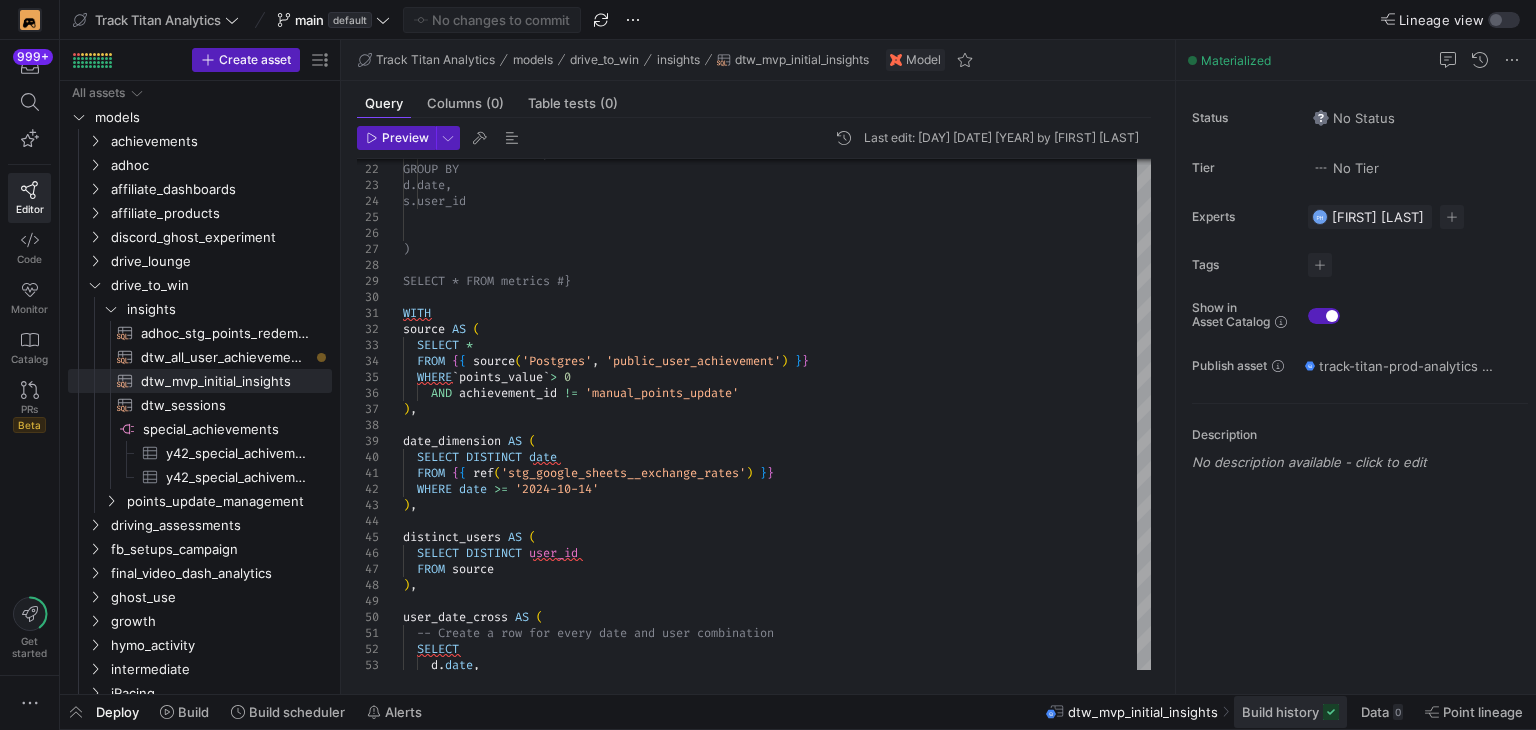 click on "Build history" at bounding box center [1280, 712] 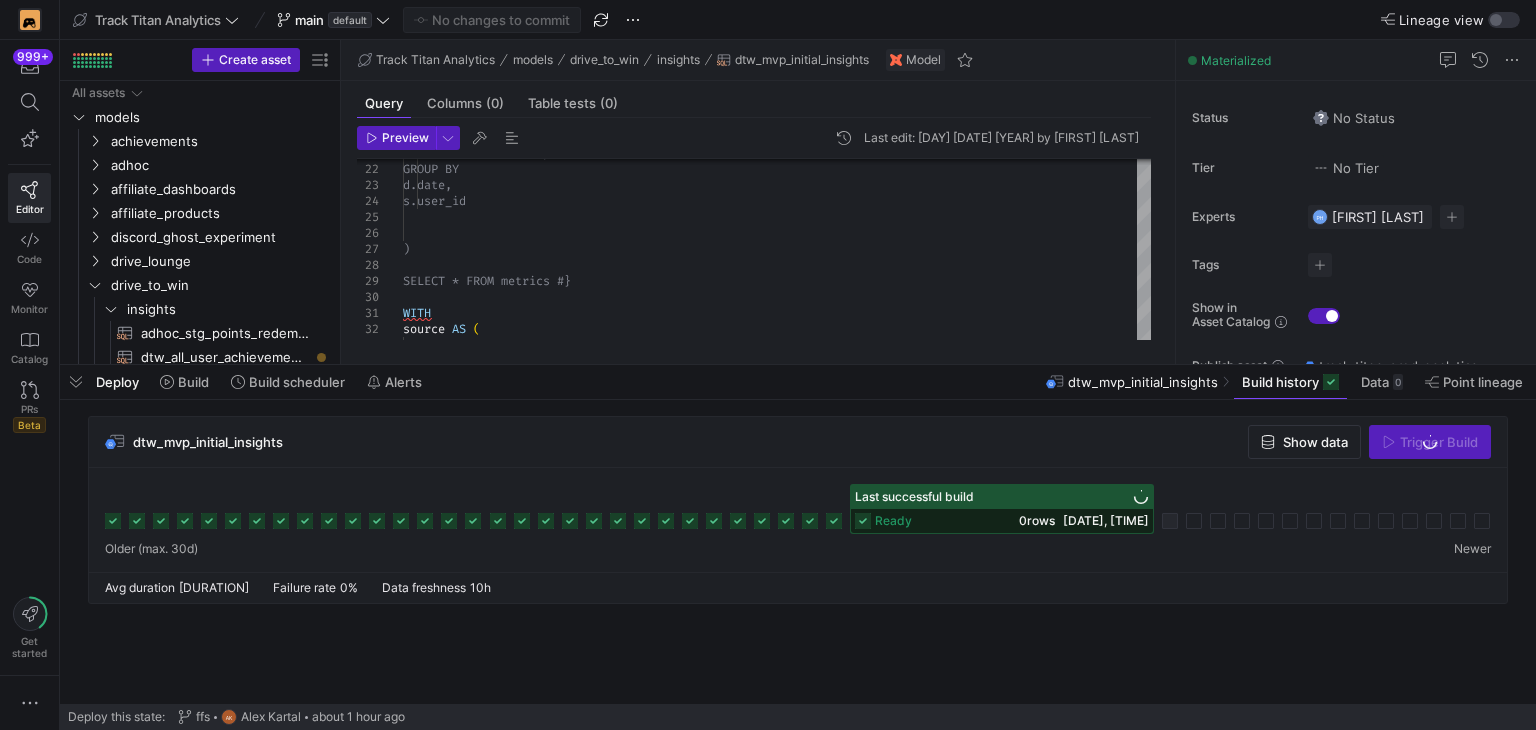 click on "Trigger Build" at bounding box center (1439, 442) 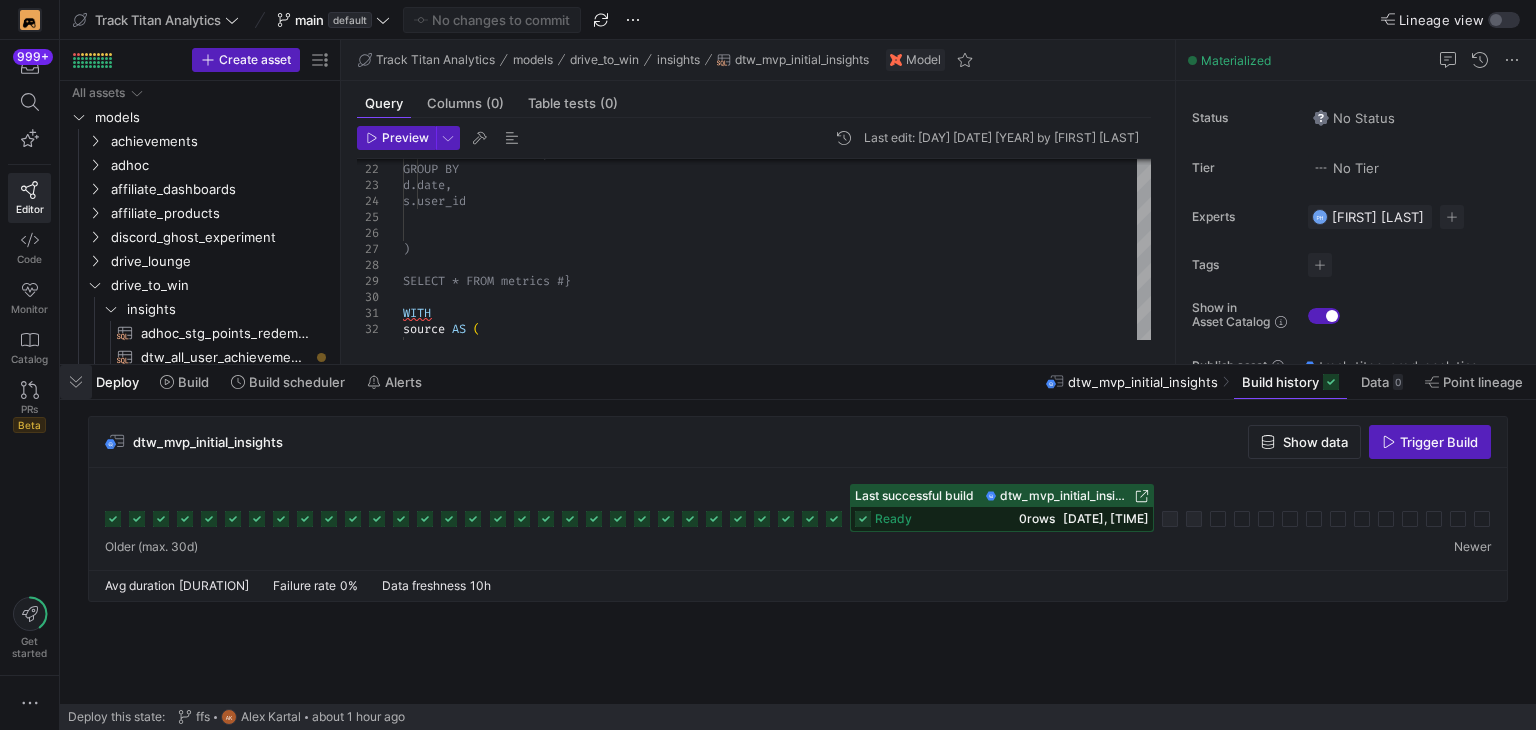 click at bounding box center [76, 382] 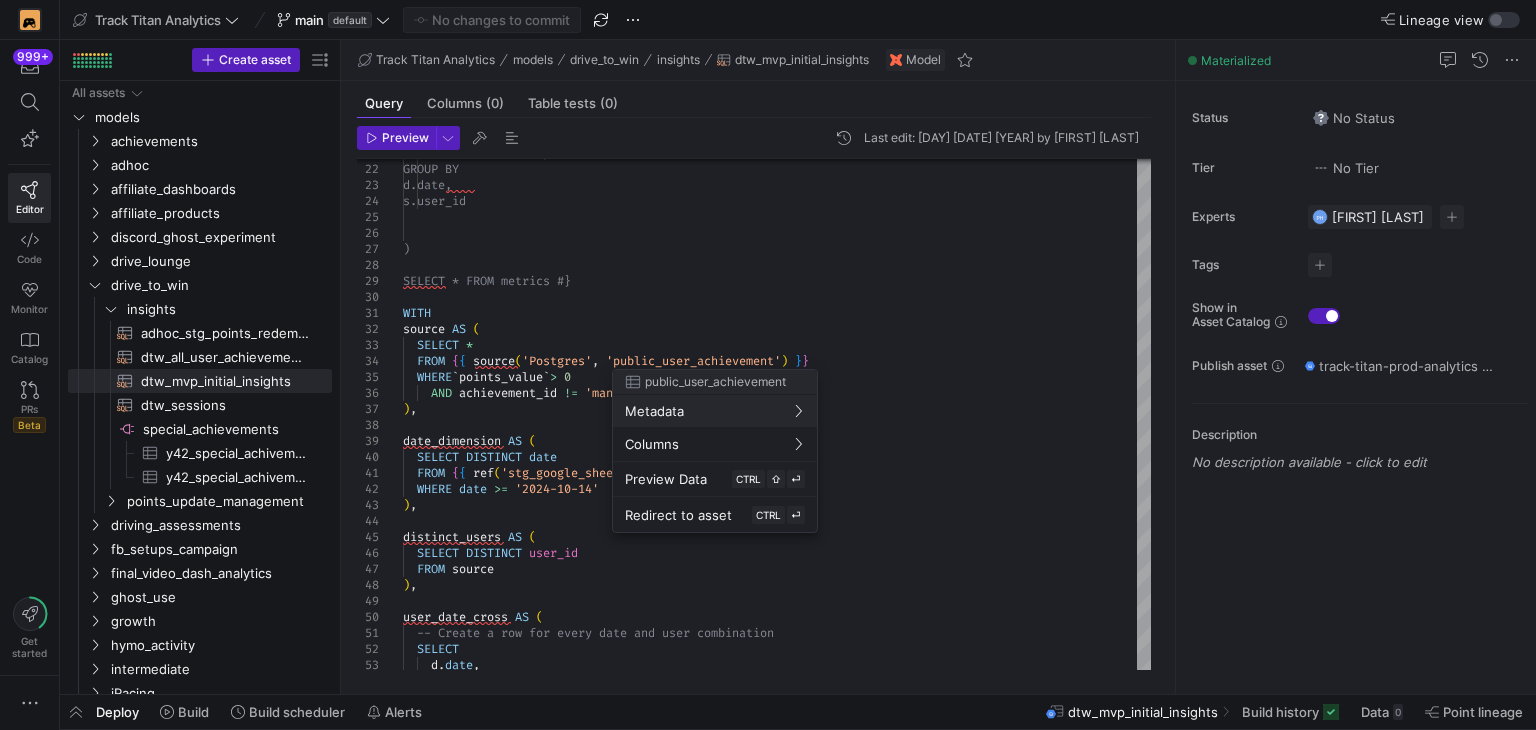 click at bounding box center (768, 365) 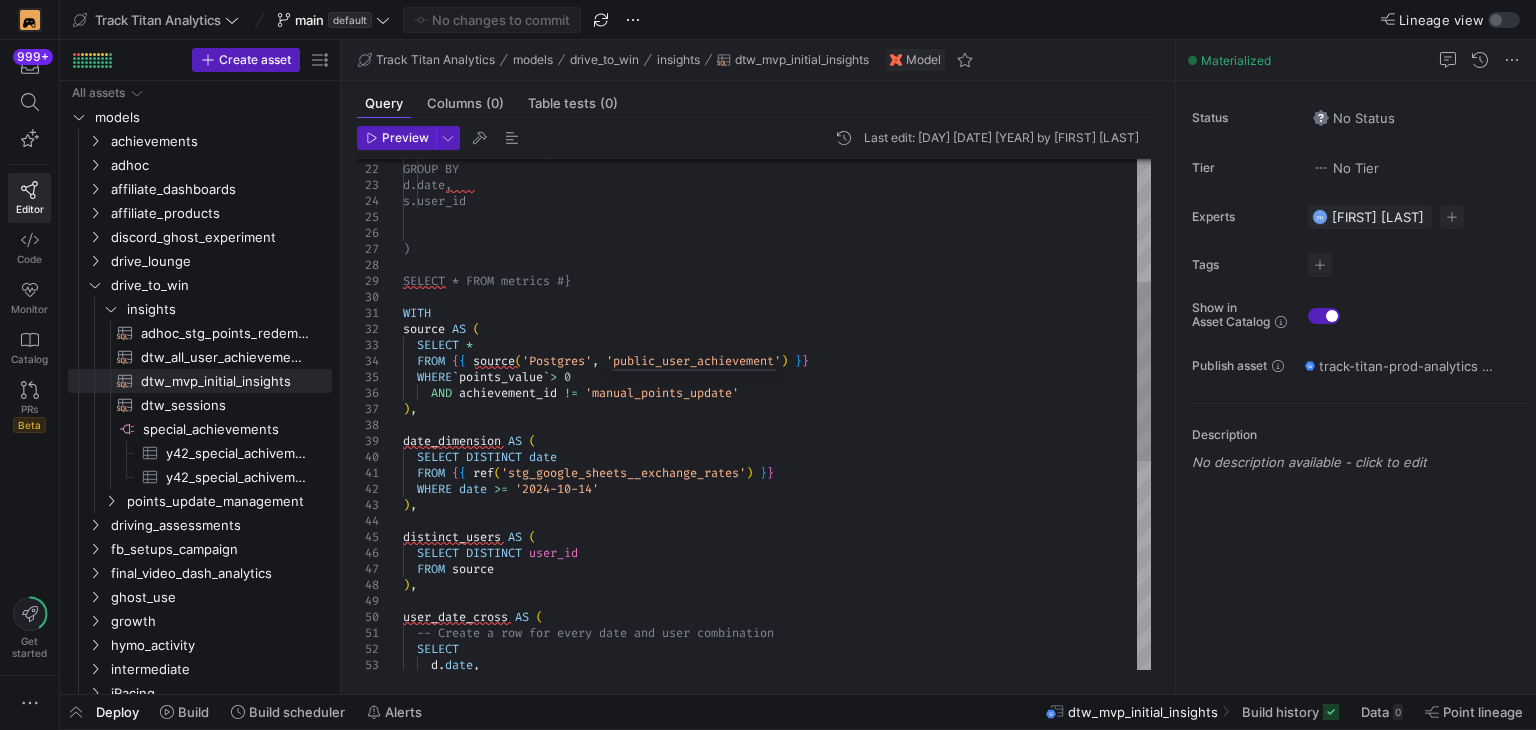 click on "ON d.date = DATE(s.updated)     GROUP BY      d.date,     s.user_id      ) SELECT * FROM metrics #} WITH   source  AS   (    SELECT   *    FROM   { {   source ( 'Postgres' ,   'public_user_achievement' )   } }    WHERE  ` points_value `  >   0      AND   achievement_id   !=   'manual_points_update' ) , date_dimension  AS  (    SELECT   DISTINCT   date    FROM   { {   ref ( 'stg_google_sheets__exchange_rates' )   } }      WHERE   date   >=   '[DATE]' ) , distinct_users  AS  (    SELECT   DISTINCT   user_id    FROM   source ) , user_date_cross  AS  (    -- Create a row for every date and user combinatio n    SELECT        d . date ," at bounding box center (777, 537) 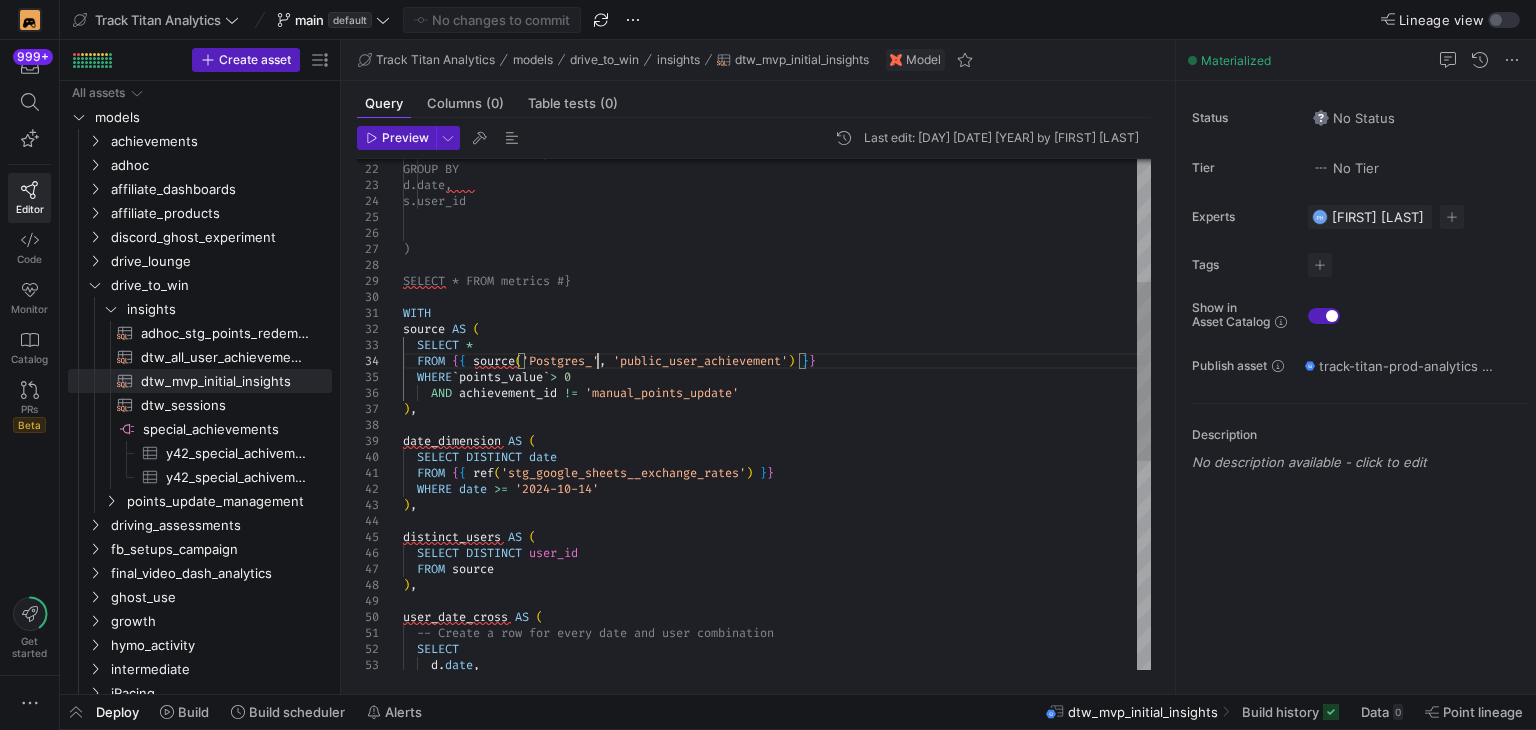 scroll, scrollTop: 47, scrollLeft: 200, axis: both 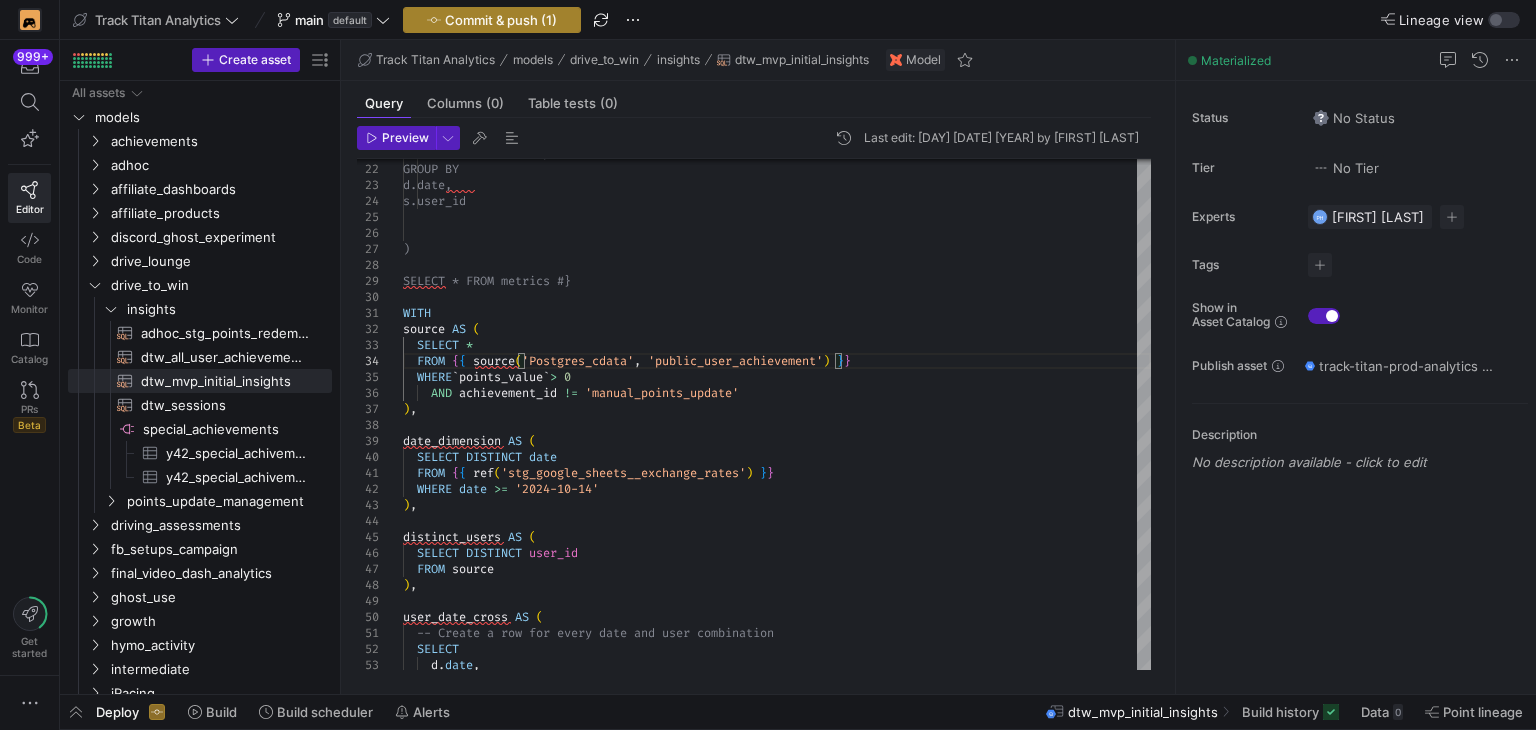 type on "WITH
source AS (
SELECT *
FROM {{ source('Postgres_cdata', 'public_user_achievement') }}
WHERE `points_value` > 0
AND achievement_id != 'manual_points_update'
),
date_dimension AS (
SELECT DISTINCT date" 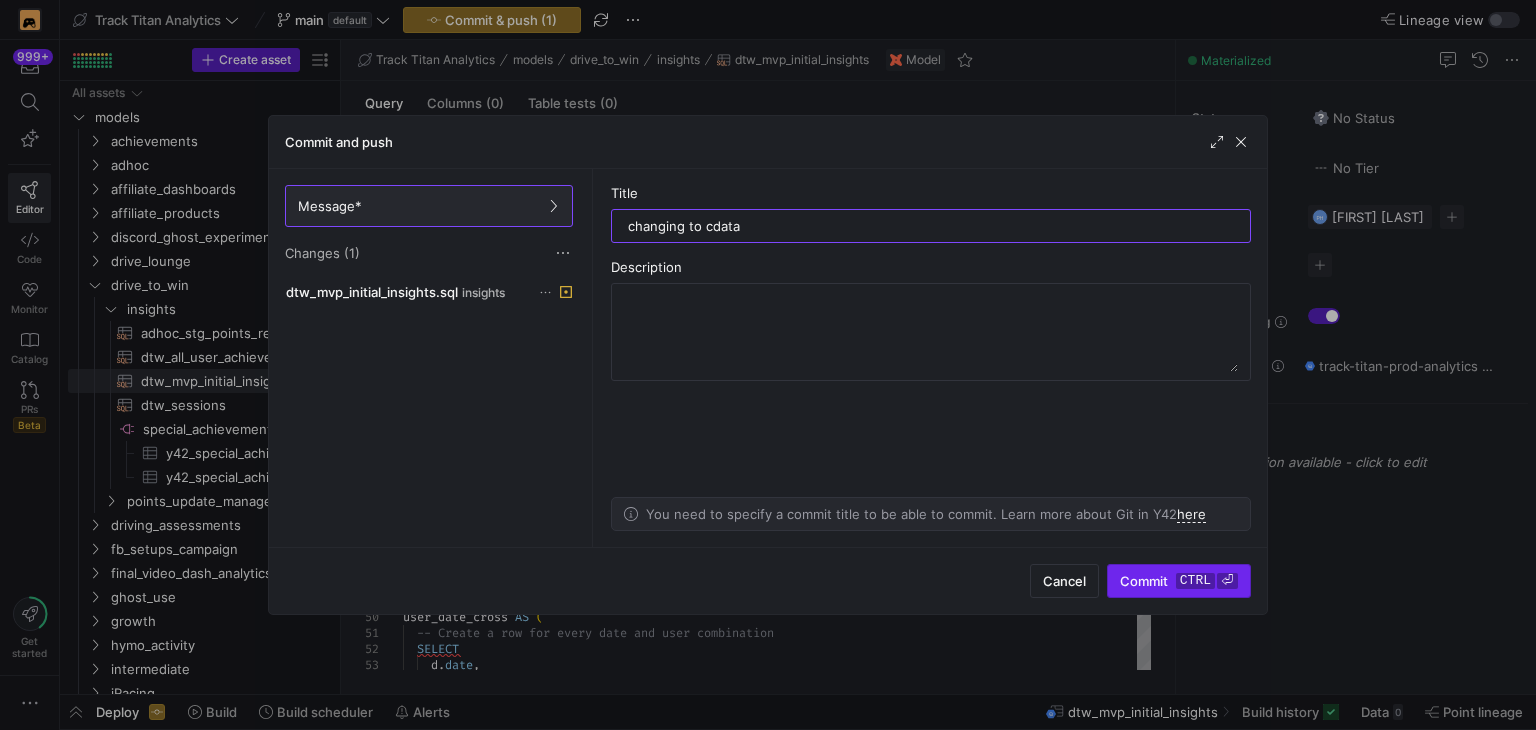 type on "changing to cdata" 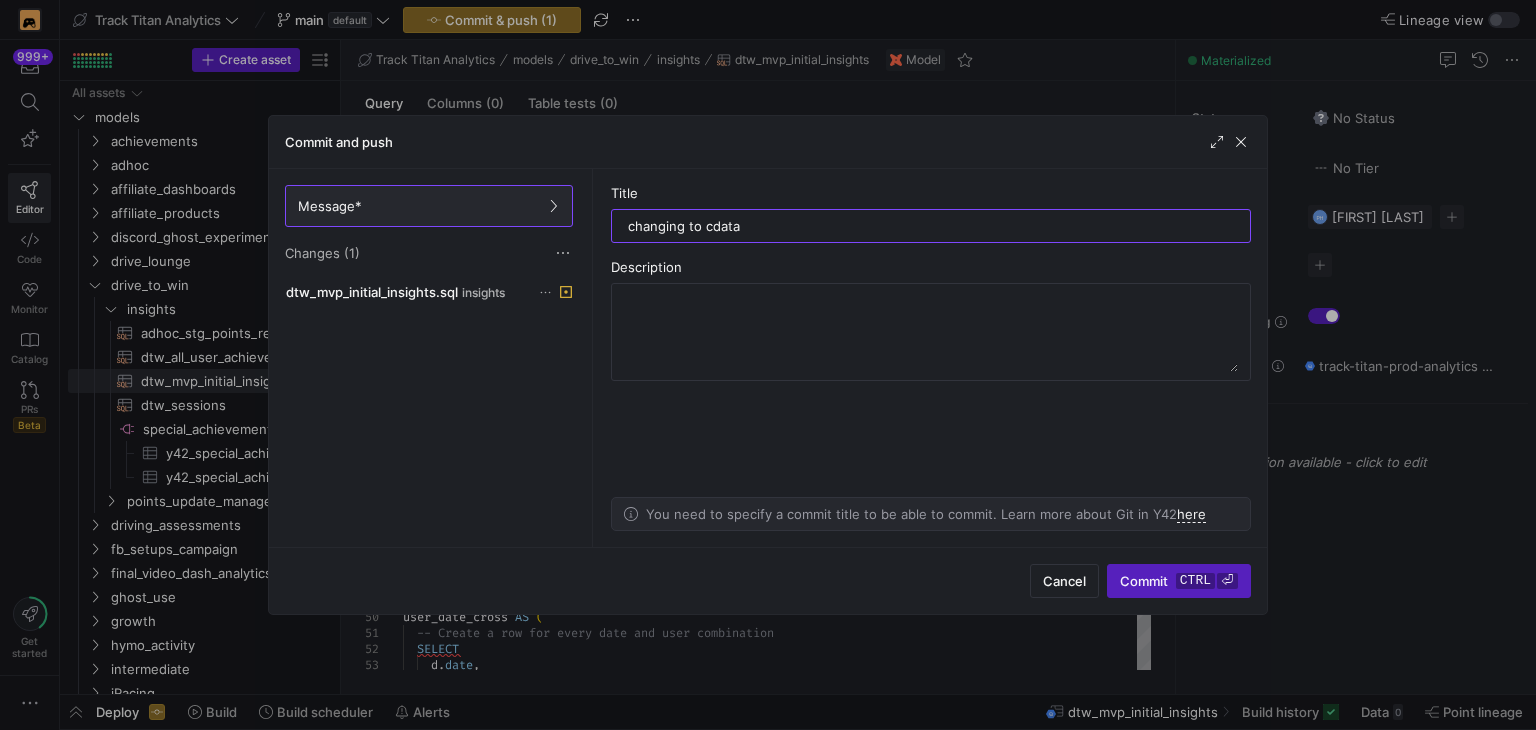 drag, startPoint x: 1188, startPoint y: 565, endPoint x: 1188, endPoint y: 414, distance: 151 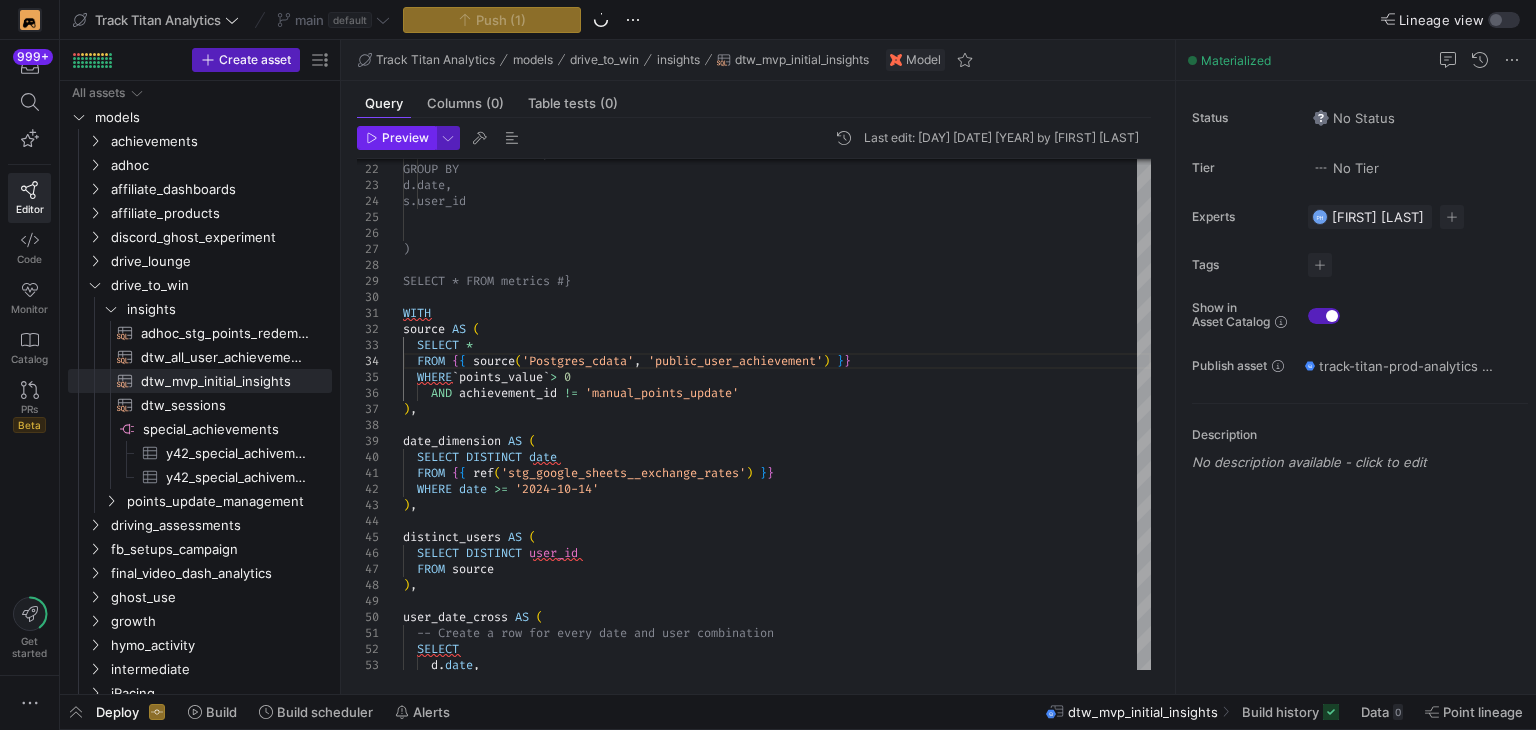 click on "Preview" at bounding box center (405, 138) 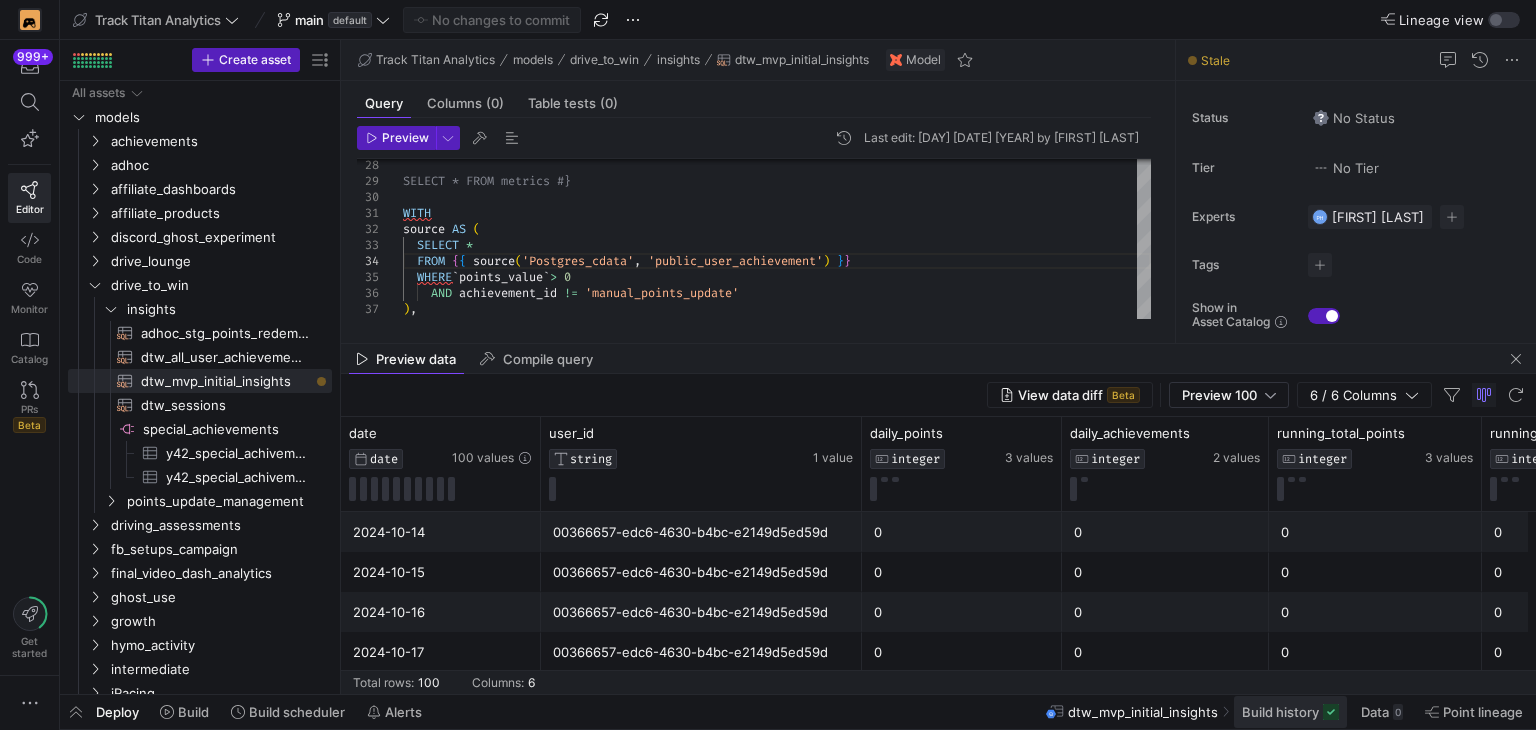 click on "Build history" at bounding box center [1280, 712] 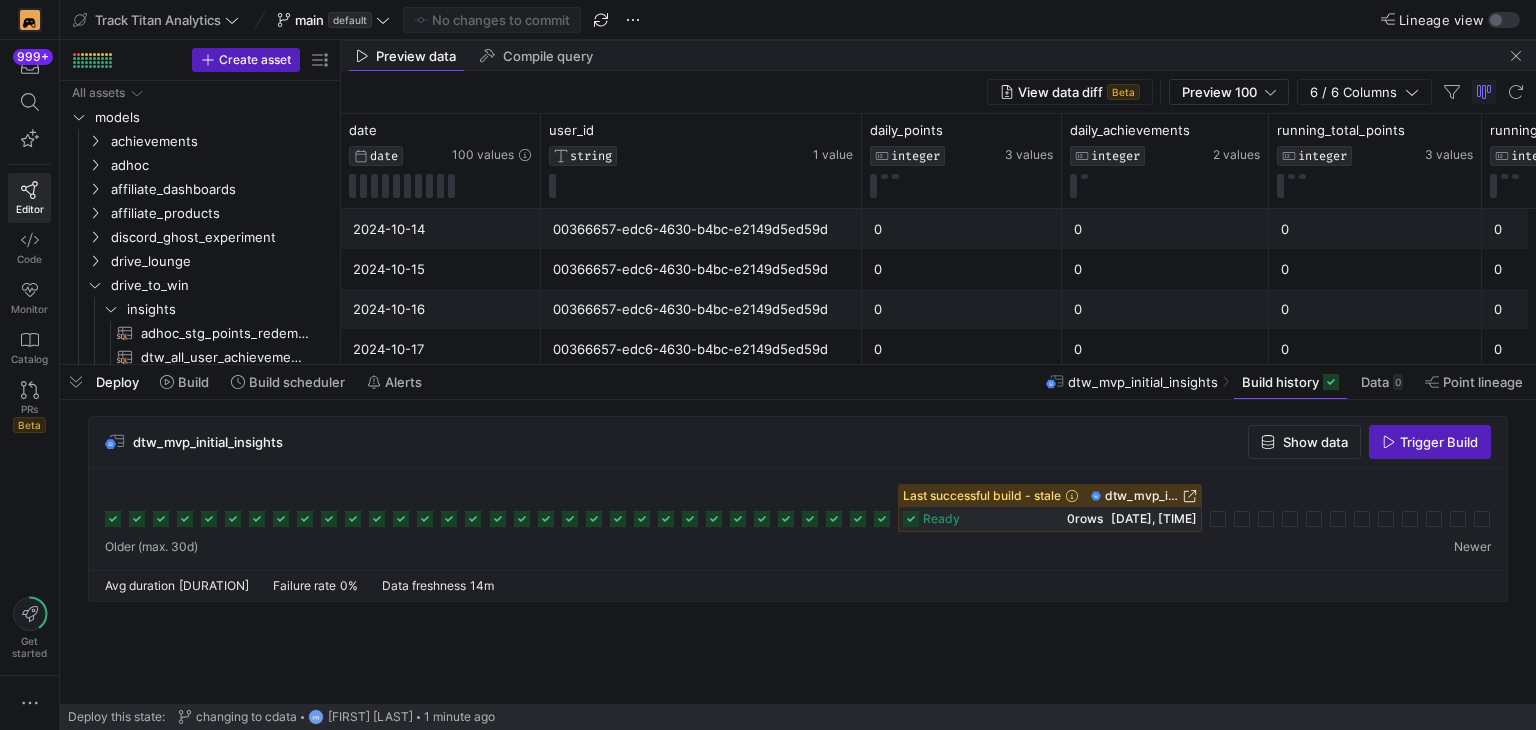 click on "Trigger Build" at bounding box center [1439, 442] 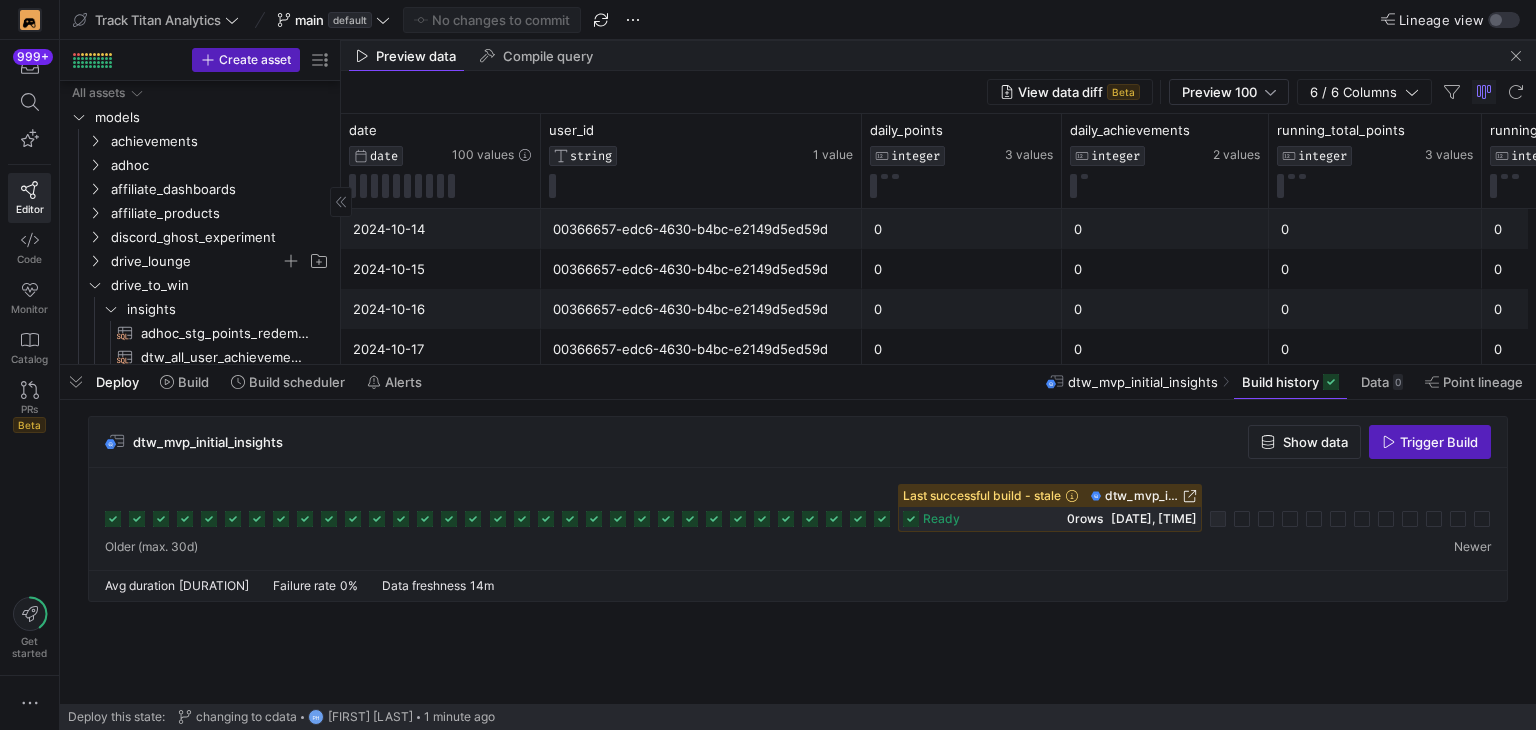 scroll, scrollTop: 300, scrollLeft: 0, axis: vertical 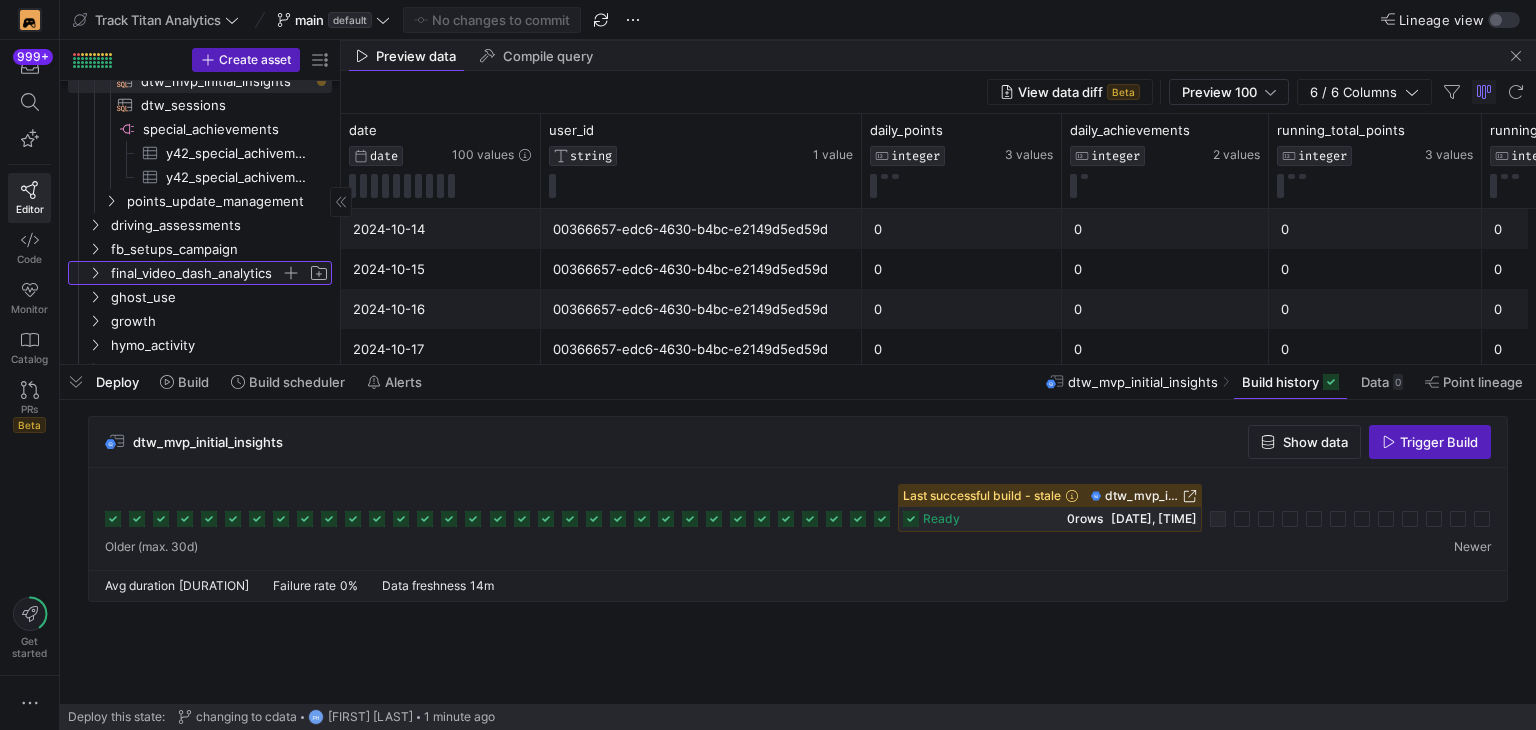click at bounding box center [95, 273] 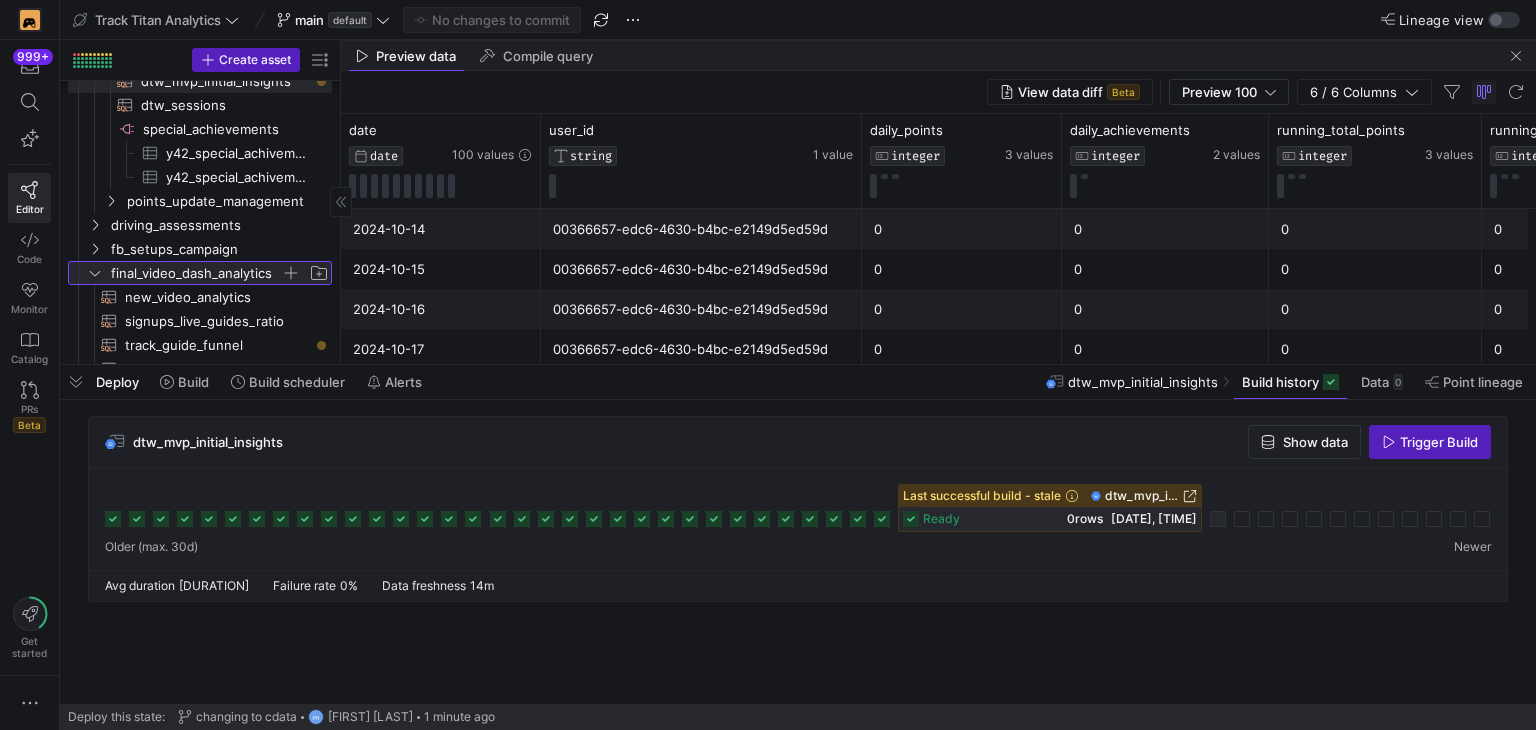 click at bounding box center [95, 273] 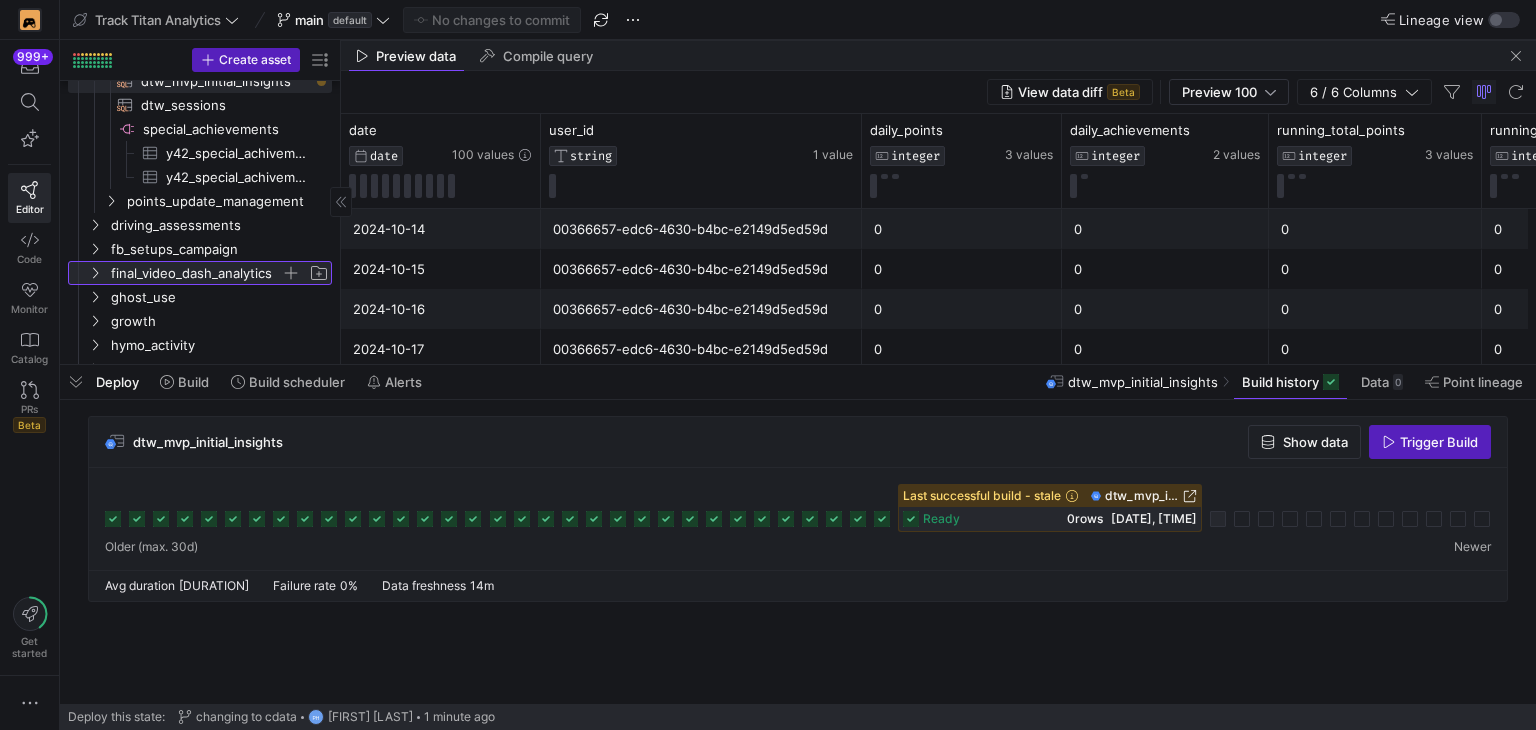 click at bounding box center (95, 273) 